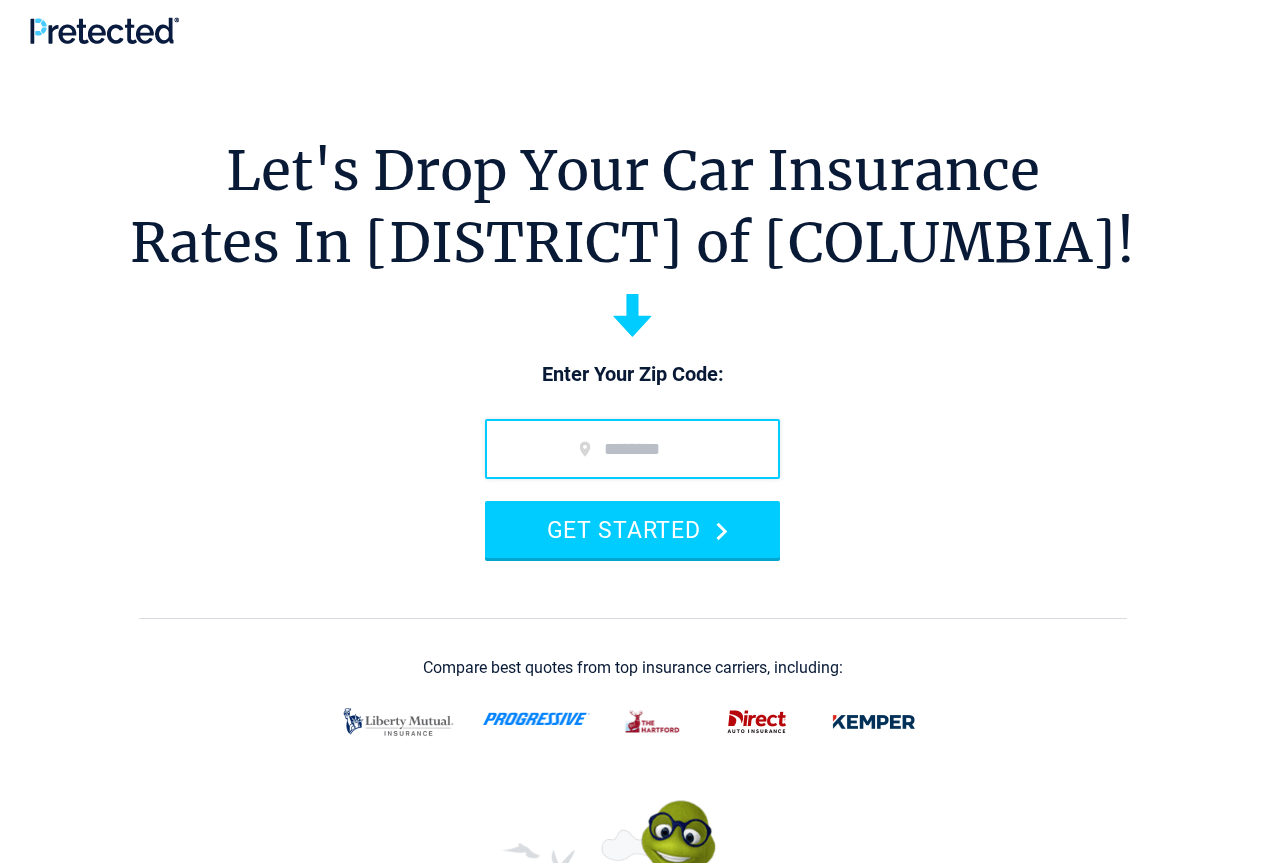 scroll, scrollTop: 0, scrollLeft: 0, axis: both 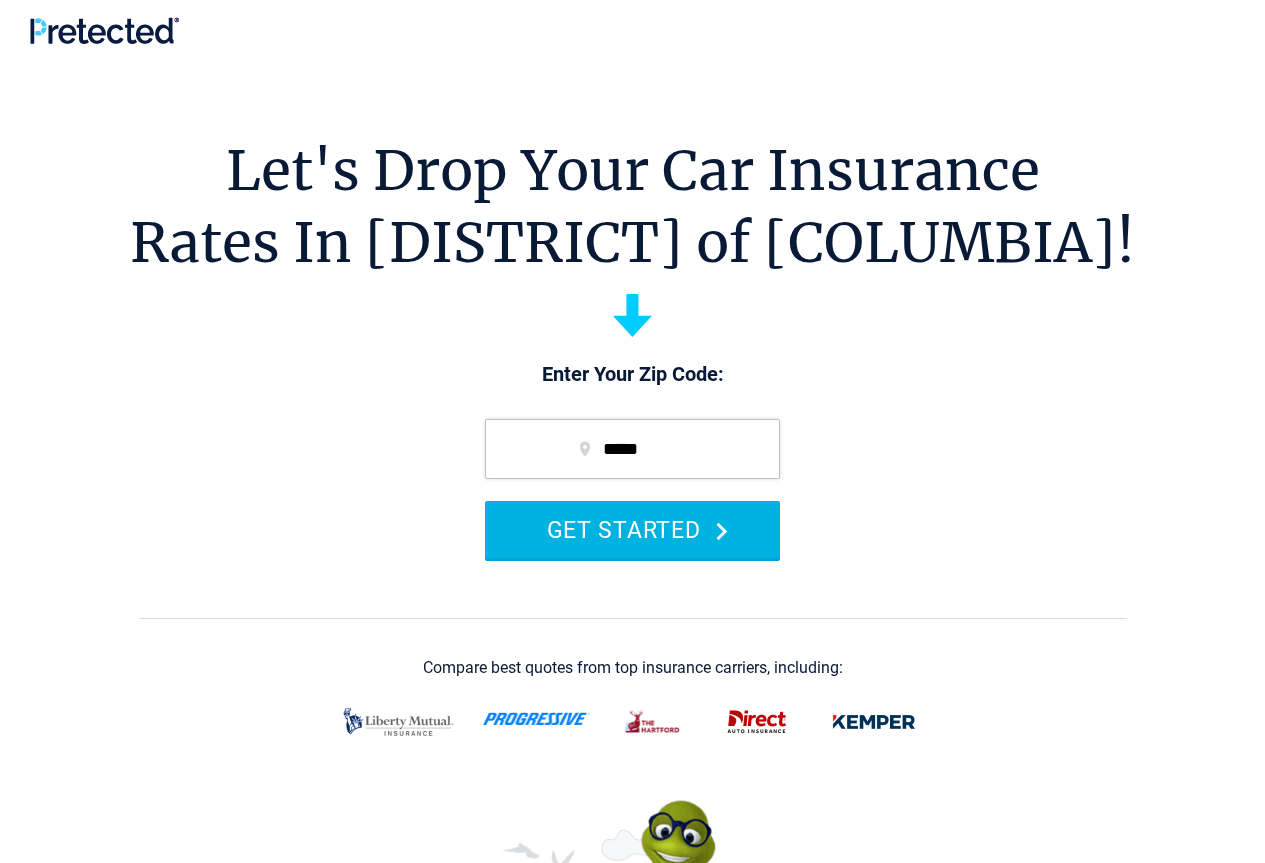 type on "*****" 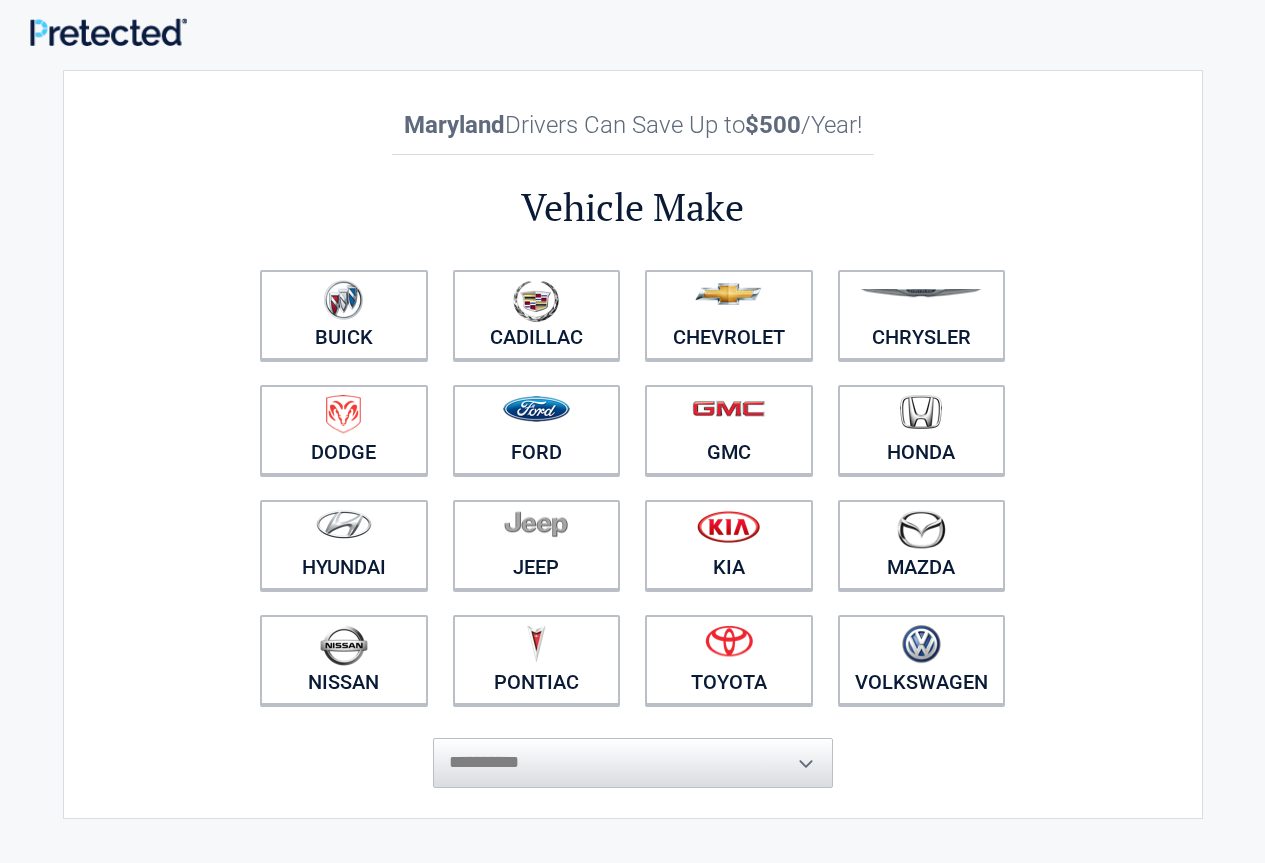 scroll, scrollTop: 0, scrollLeft: 0, axis: both 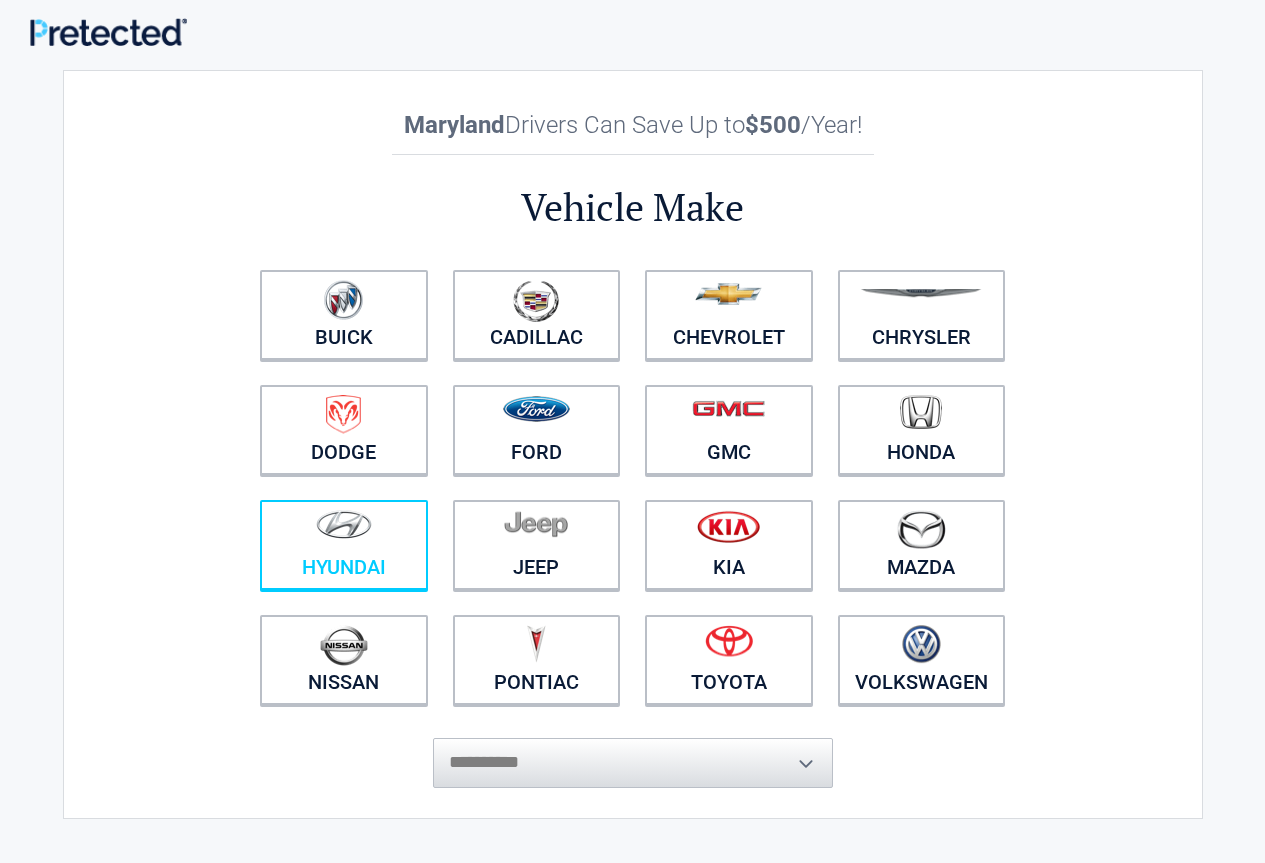 click at bounding box center [344, 532] 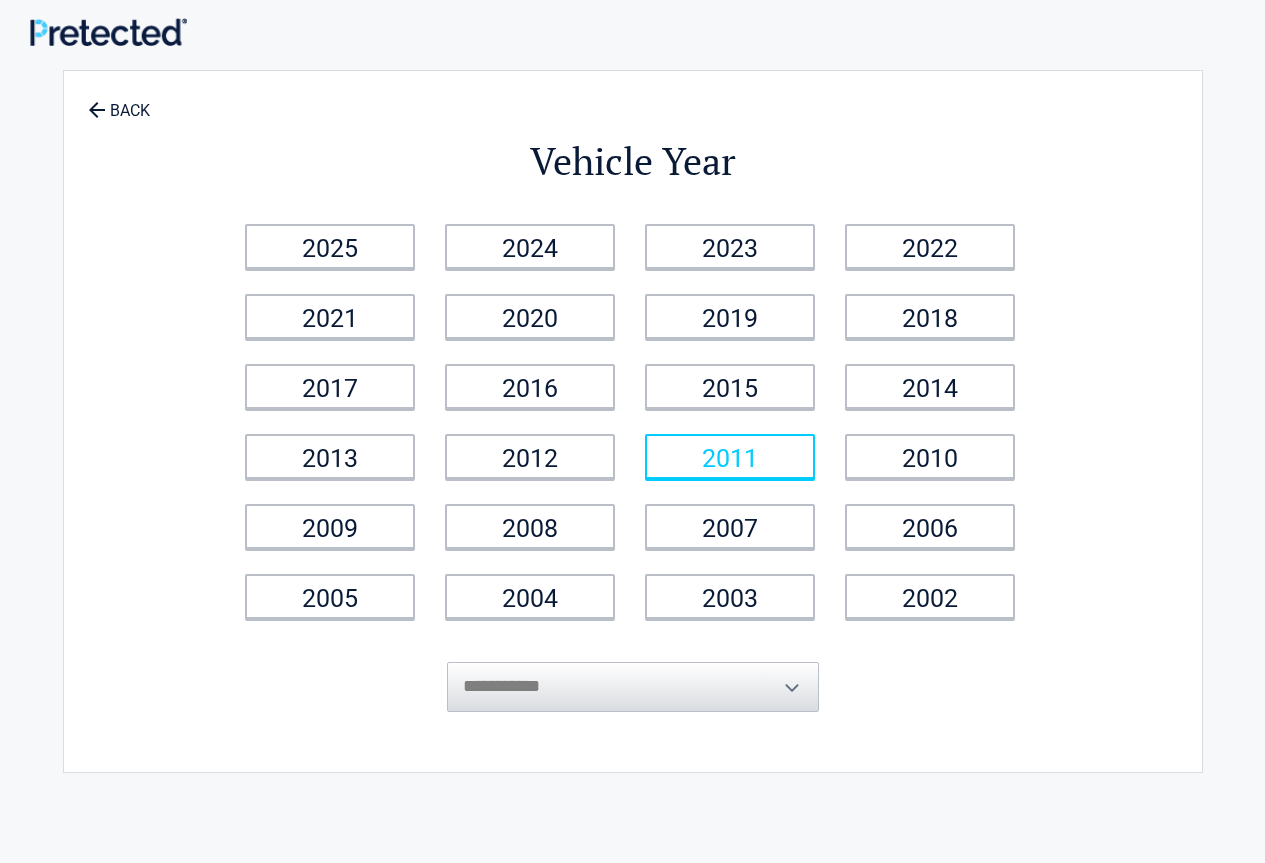 click on "2011" at bounding box center [730, 456] 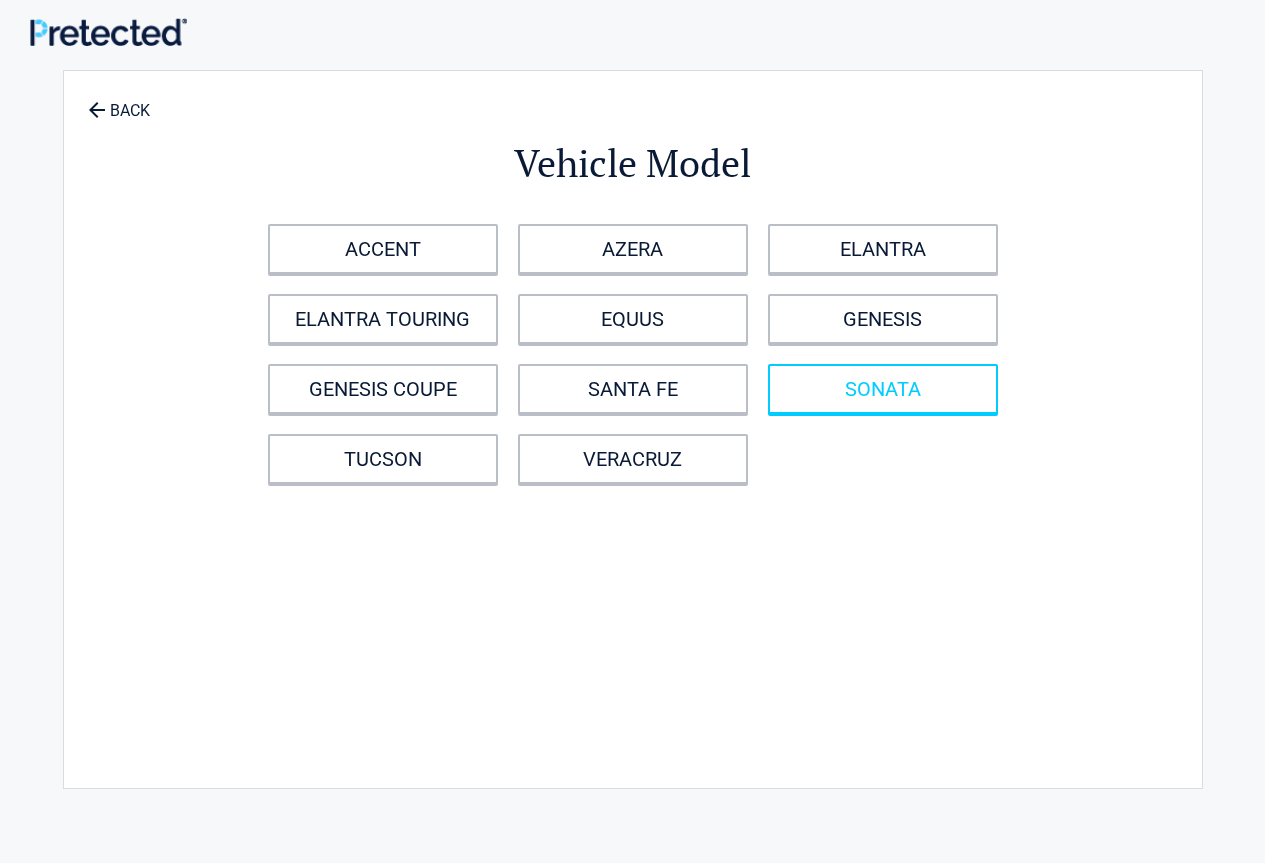 click on "SONATA" at bounding box center [883, 389] 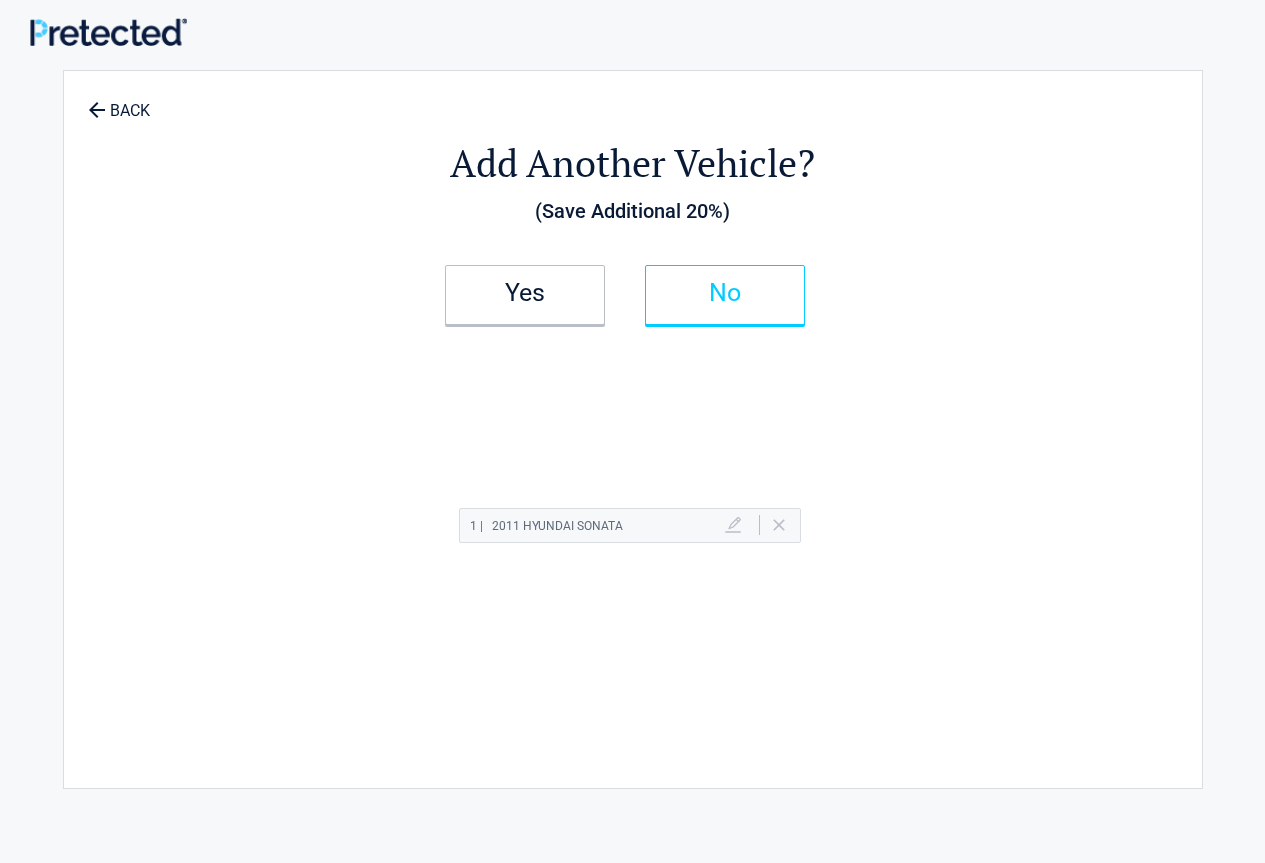 click on "No" at bounding box center (725, 293) 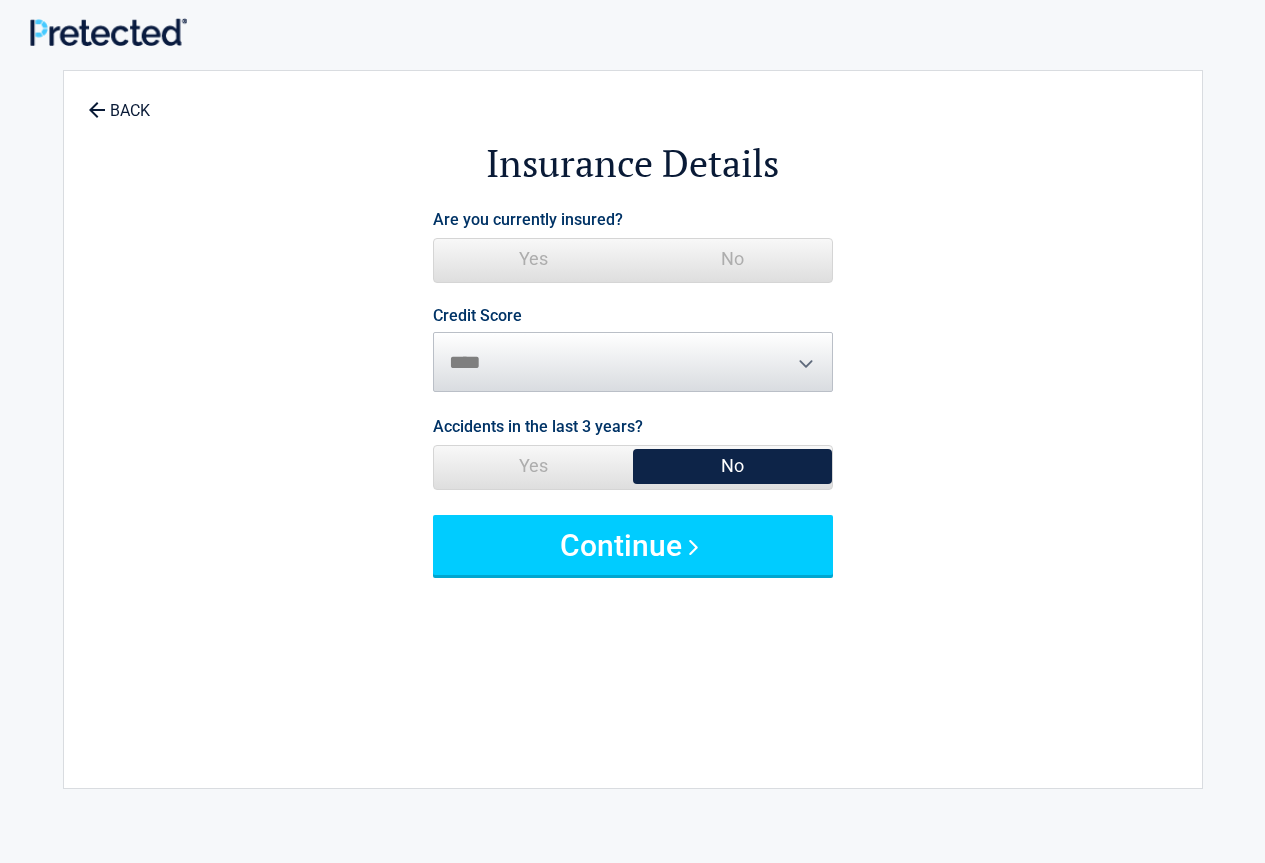click on "No" at bounding box center [732, 259] 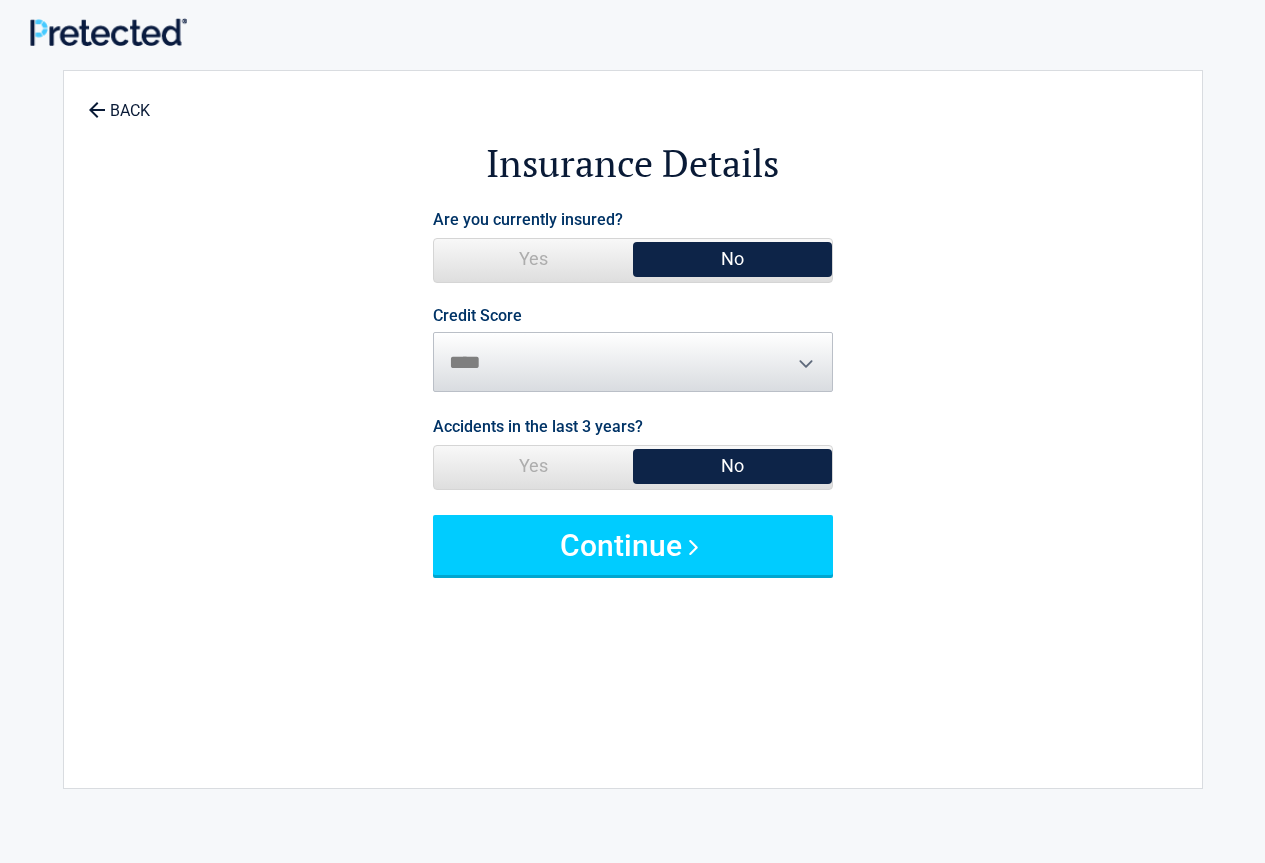 click on "Credit Score
*********
****
*******
****" at bounding box center (633, 350) 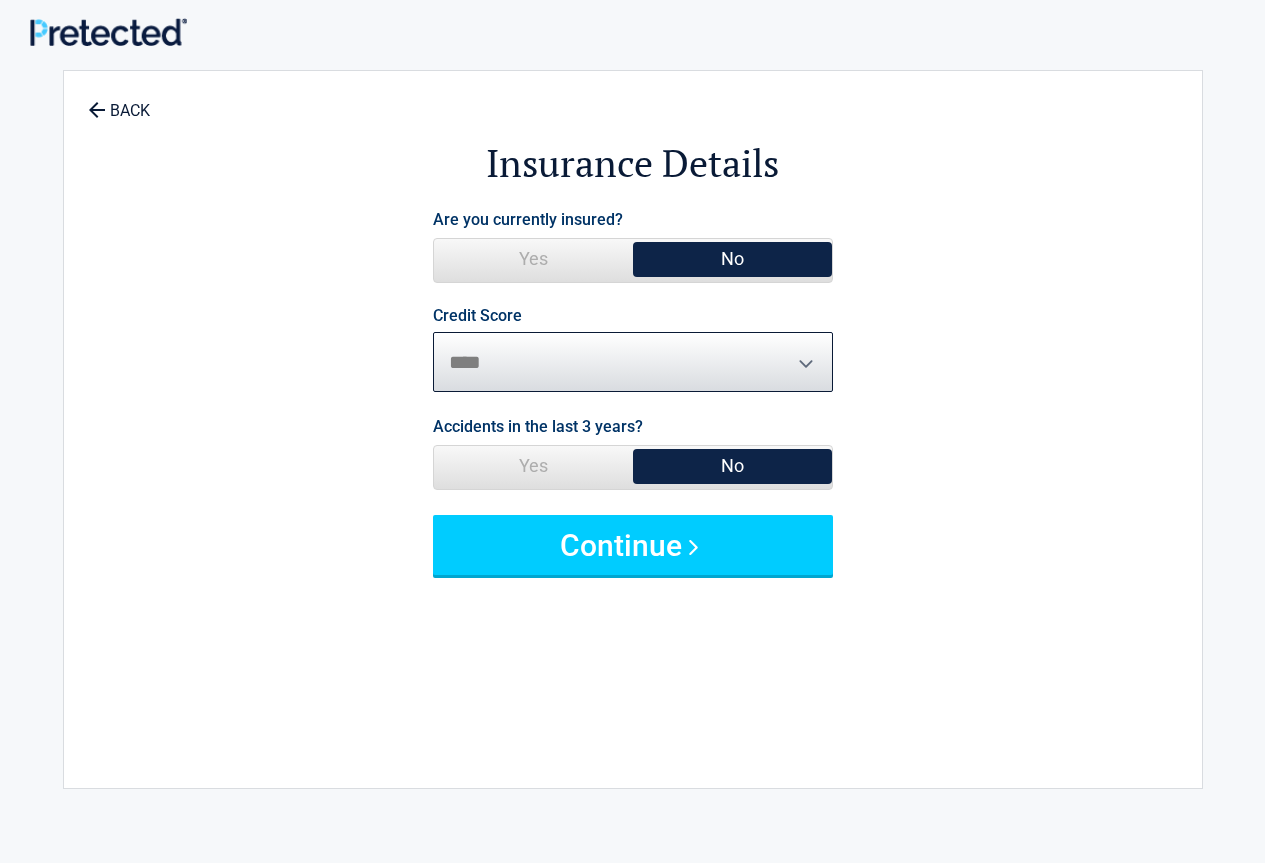 click on "*********
****
*******
****" at bounding box center (633, 362) 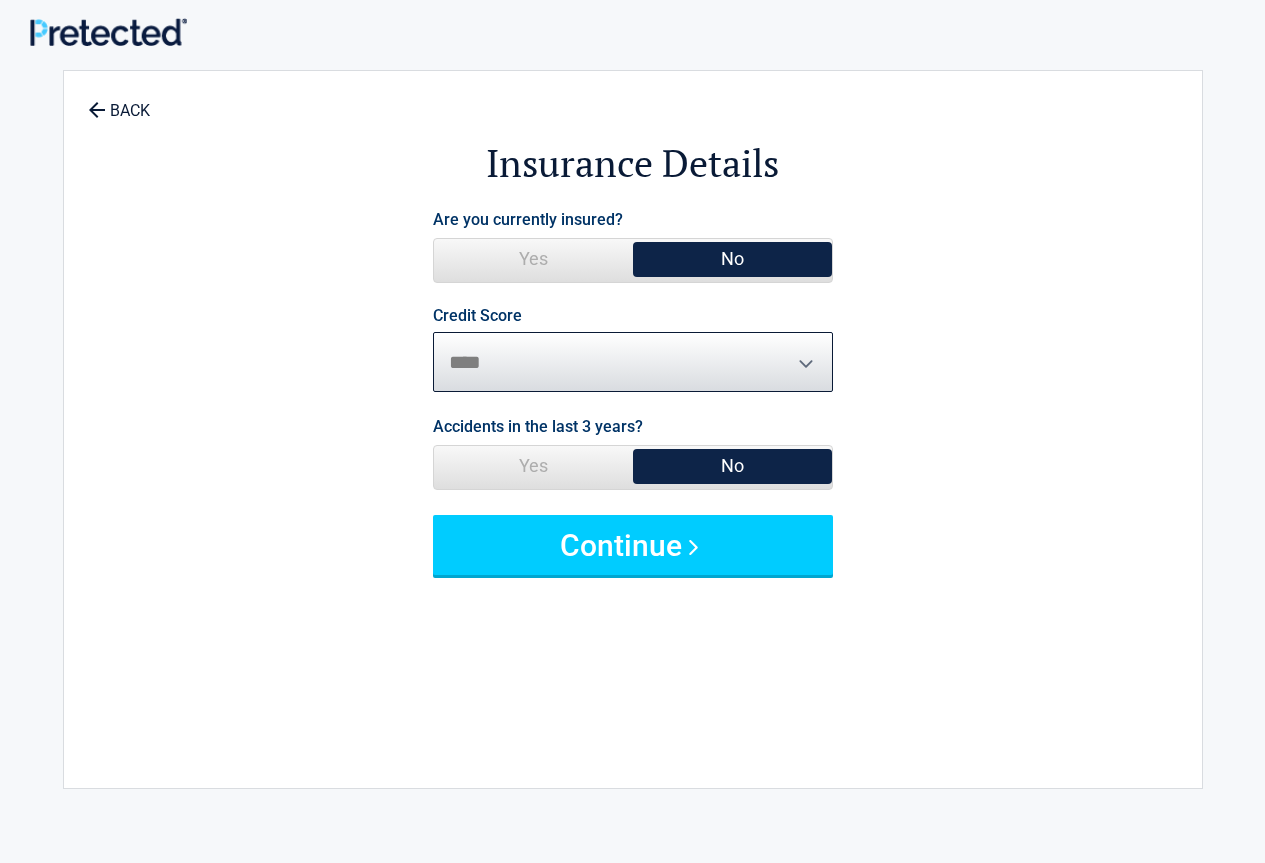select on "****" 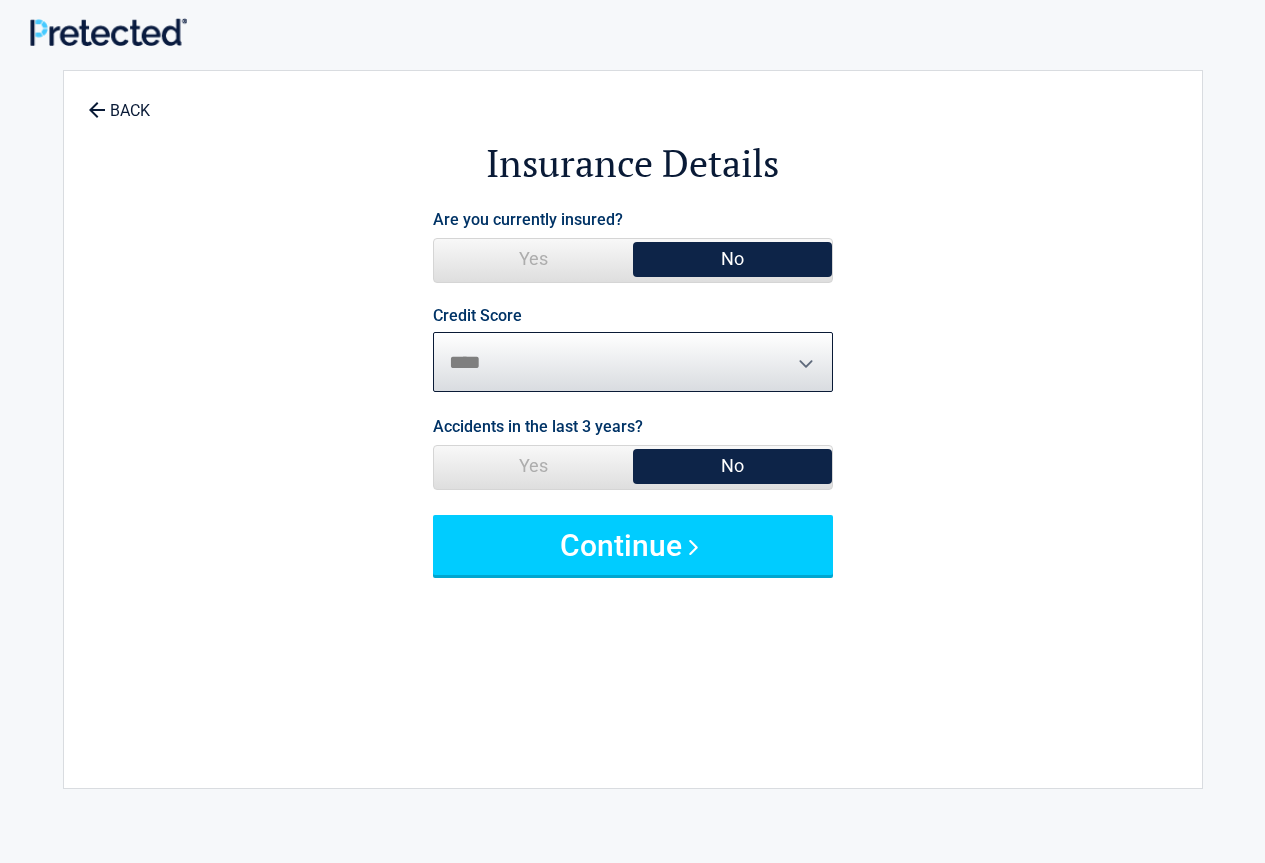 click on "*********
****
*******
****" at bounding box center [633, 362] 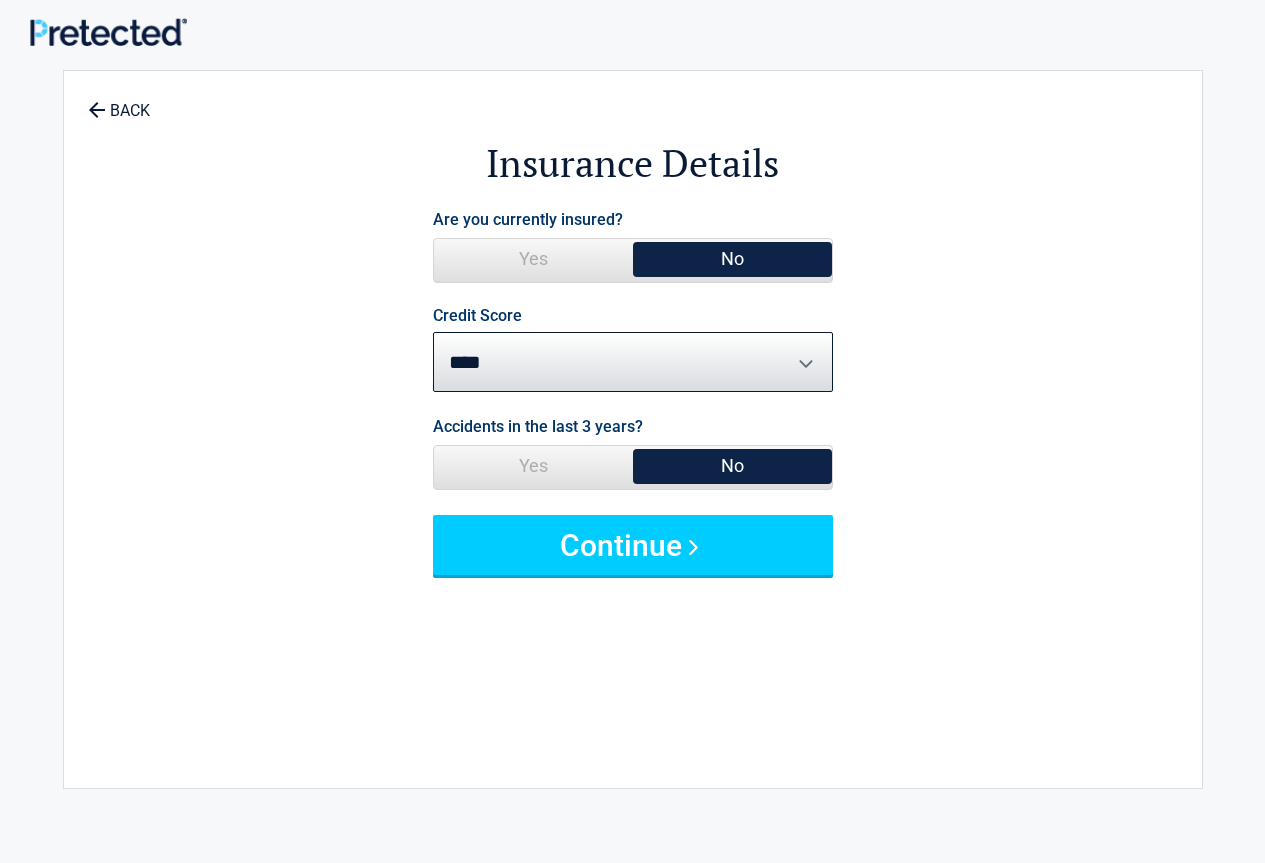 click on "No" at bounding box center [732, 466] 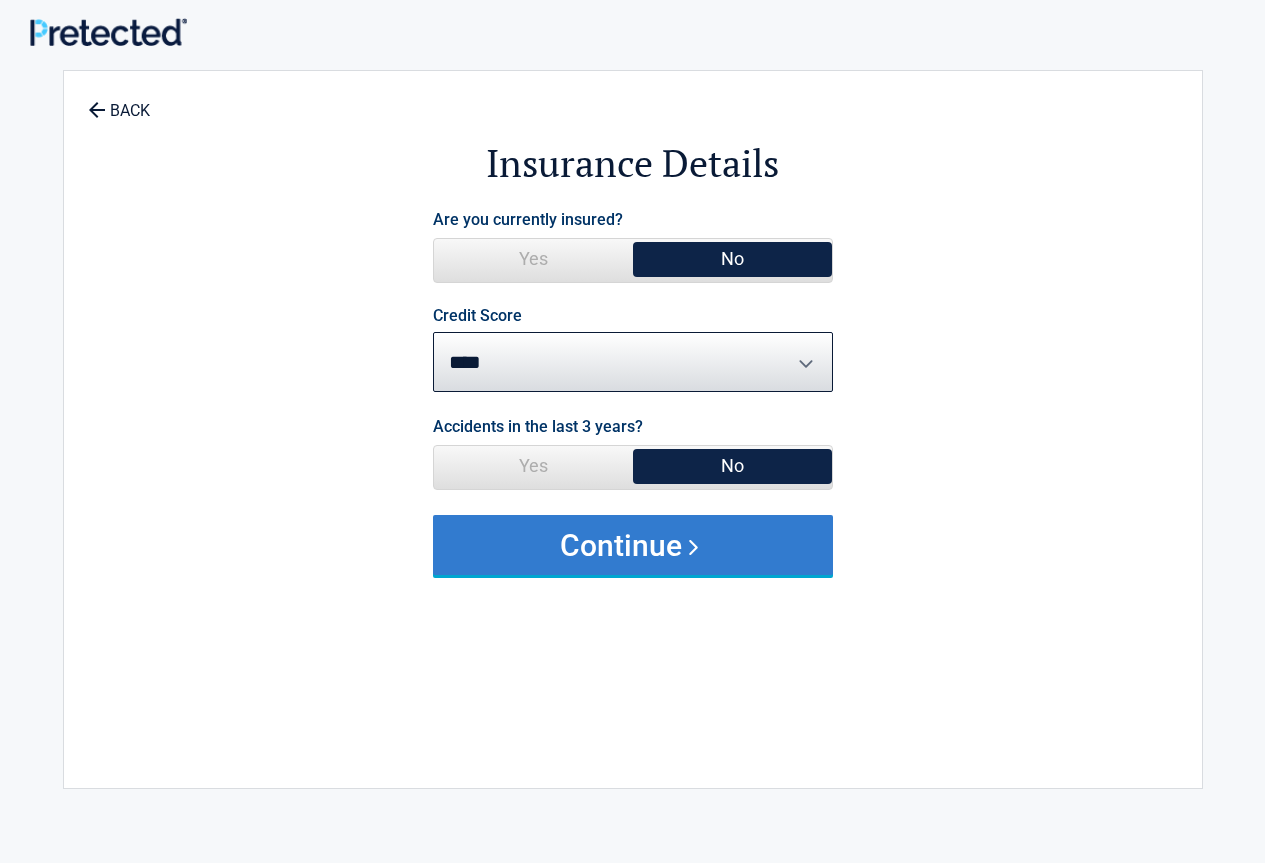 click on "Continue" at bounding box center [633, 545] 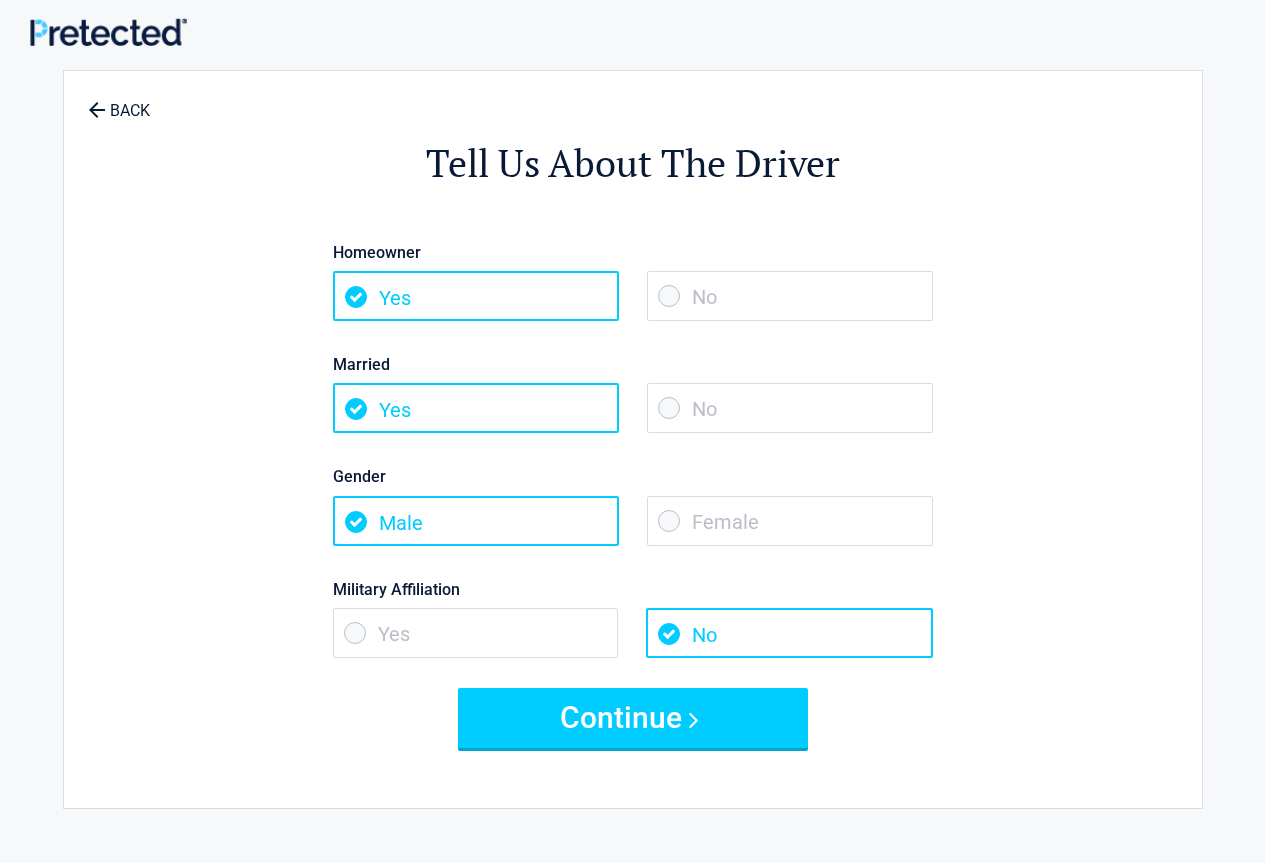 click on "No" at bounding box center (790, 296) 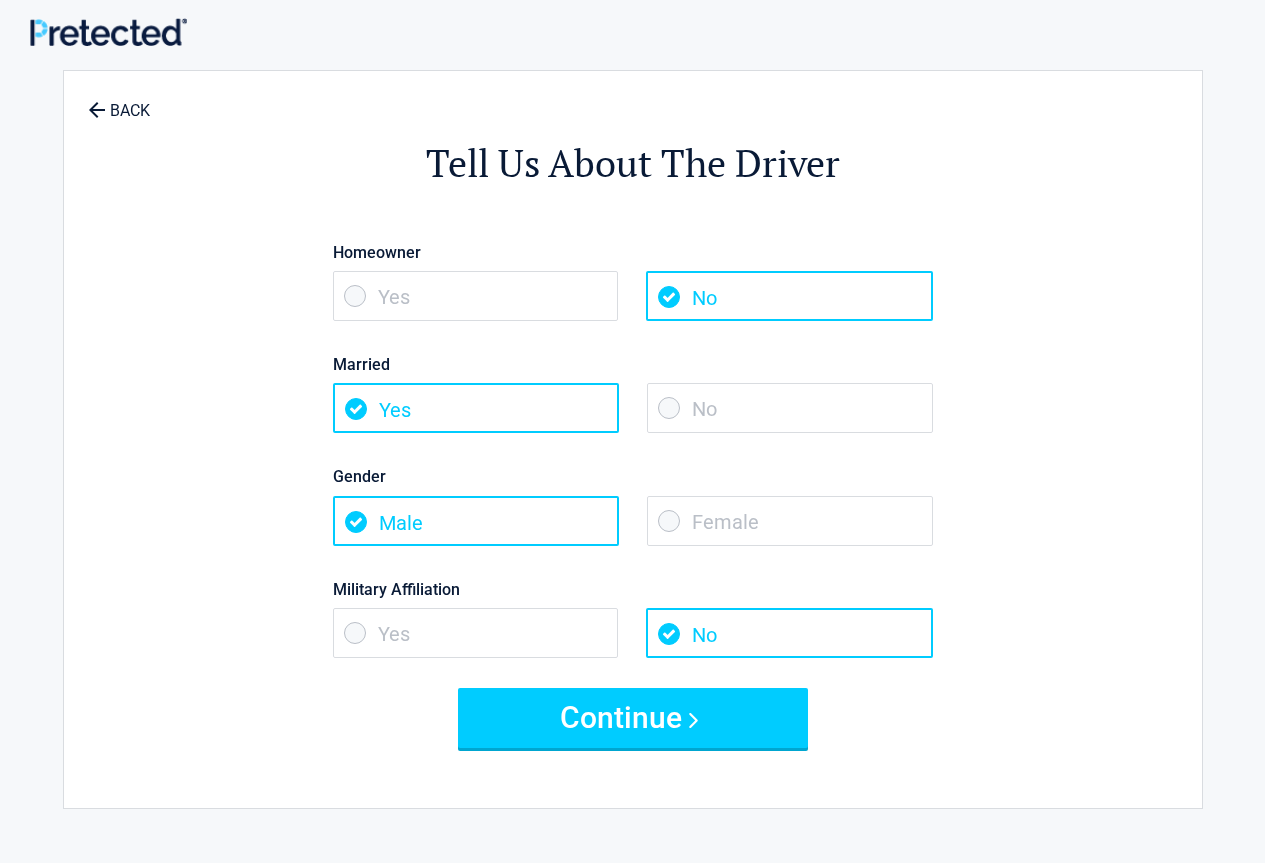 click on "No" at bounding box center (790, 408) 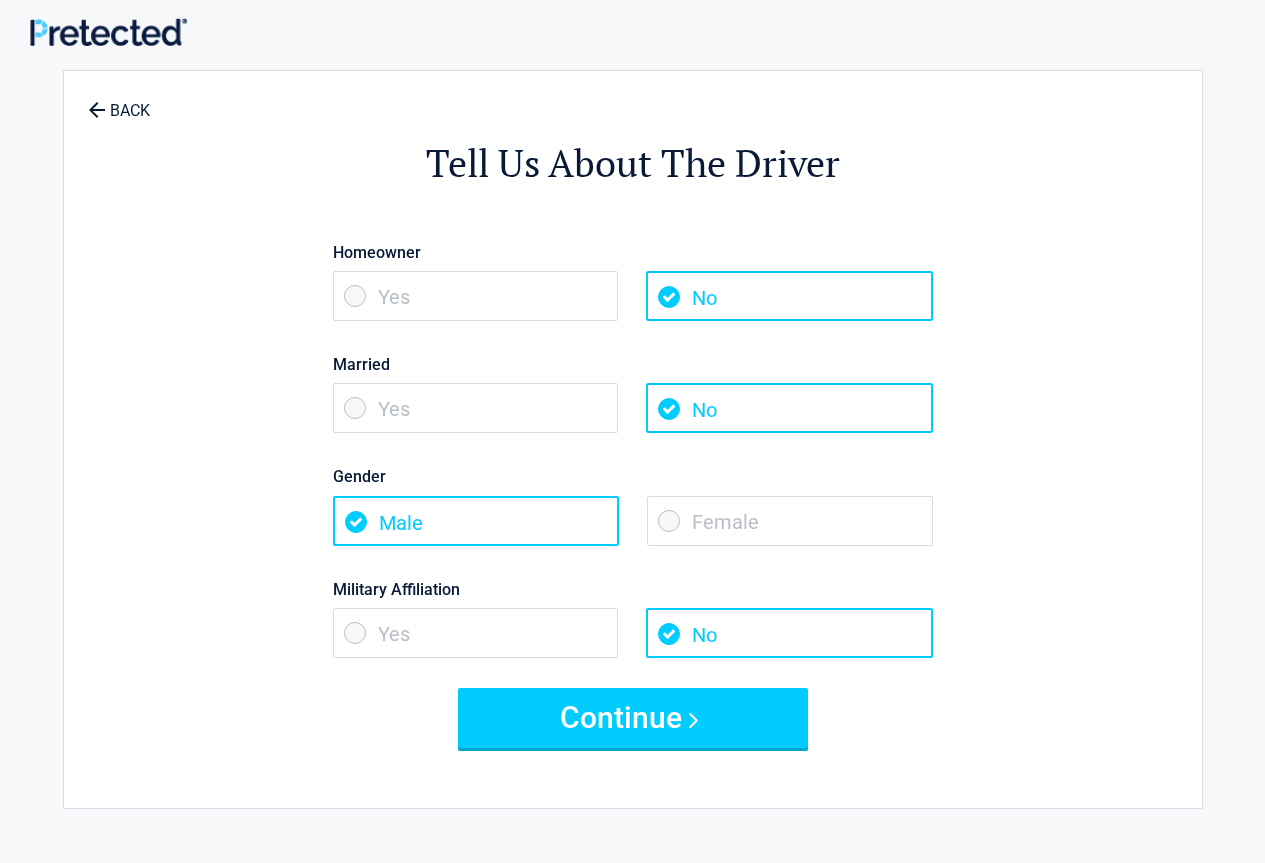 click on "Female" at bounding box center [790, 521] 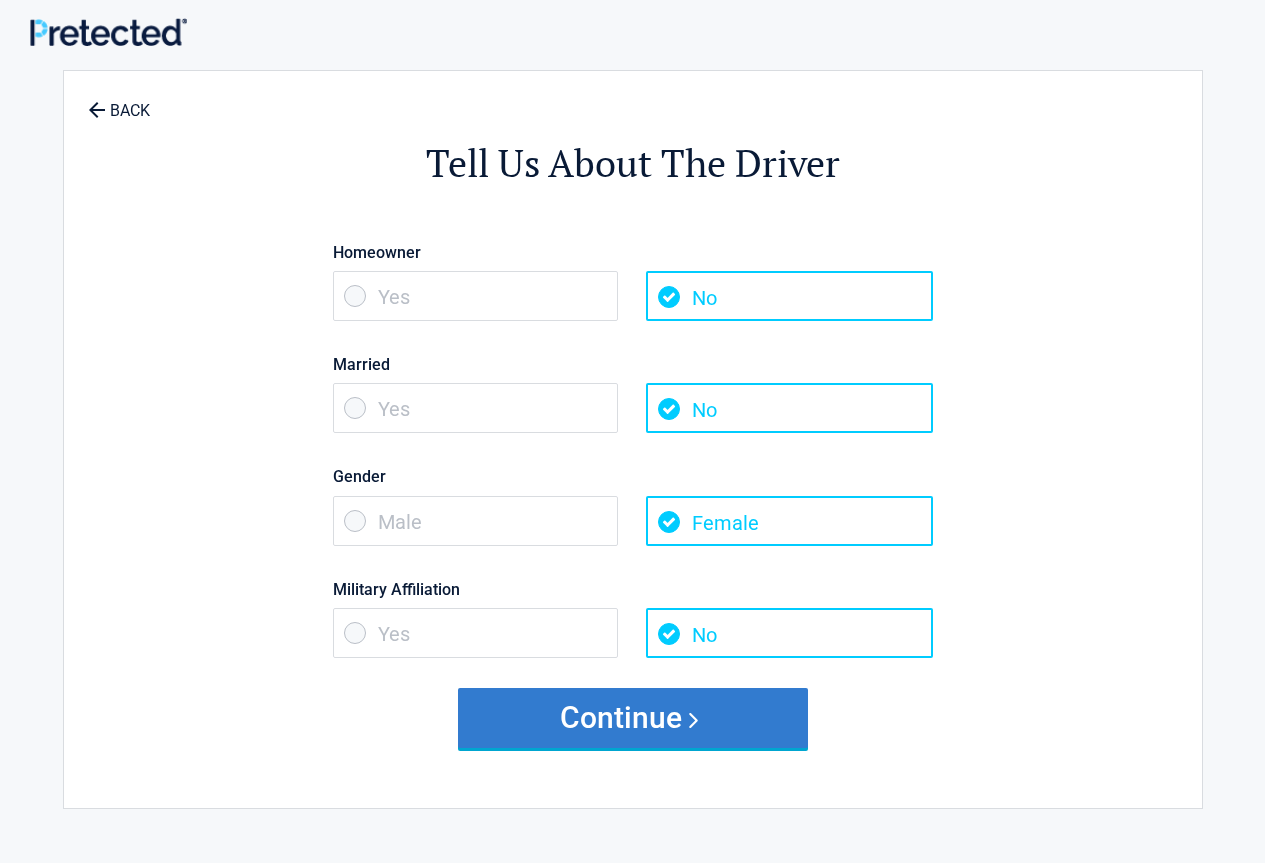 click on "Continue" at bounding box center [633, 718] 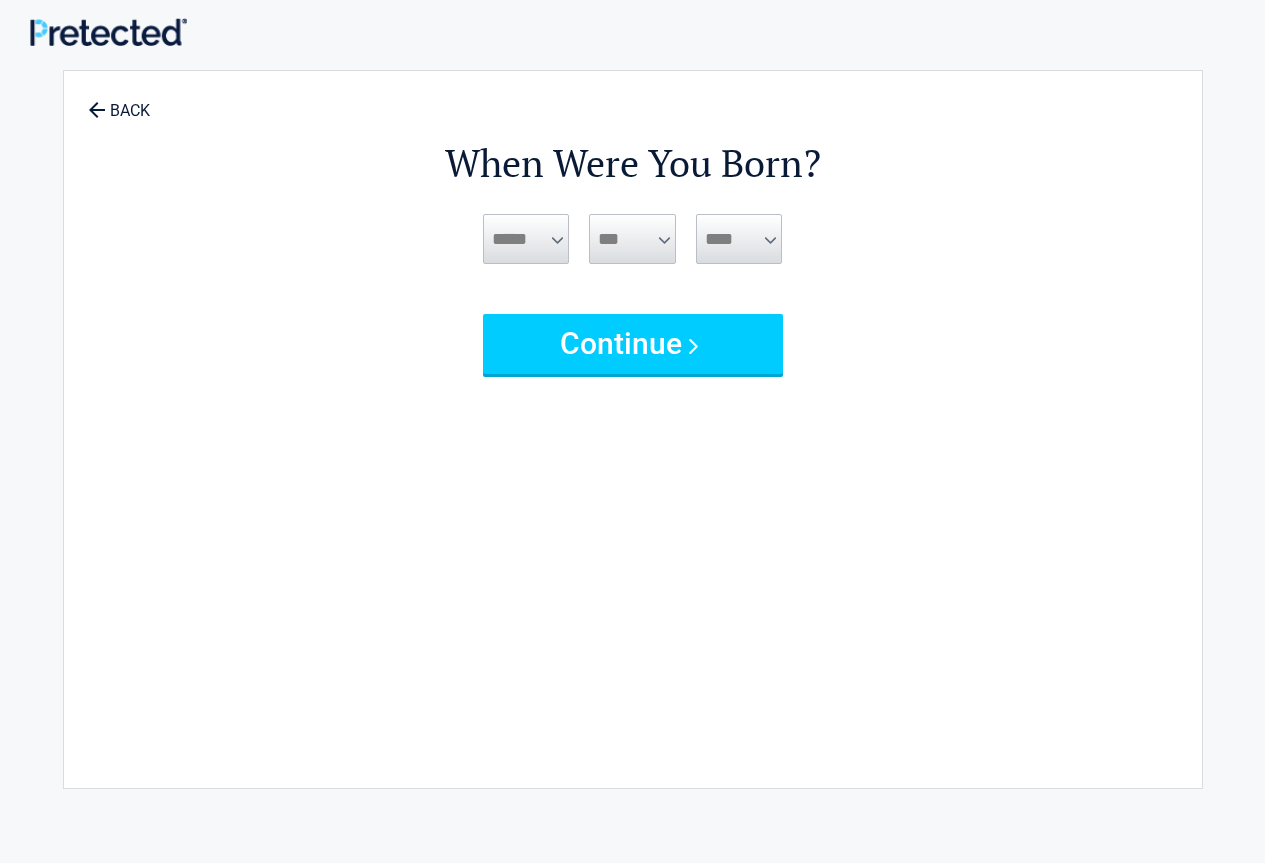 click on "*****
***
***
***
***
***
***
***
***
***
***
***
***" at bounding box center (526, 239) 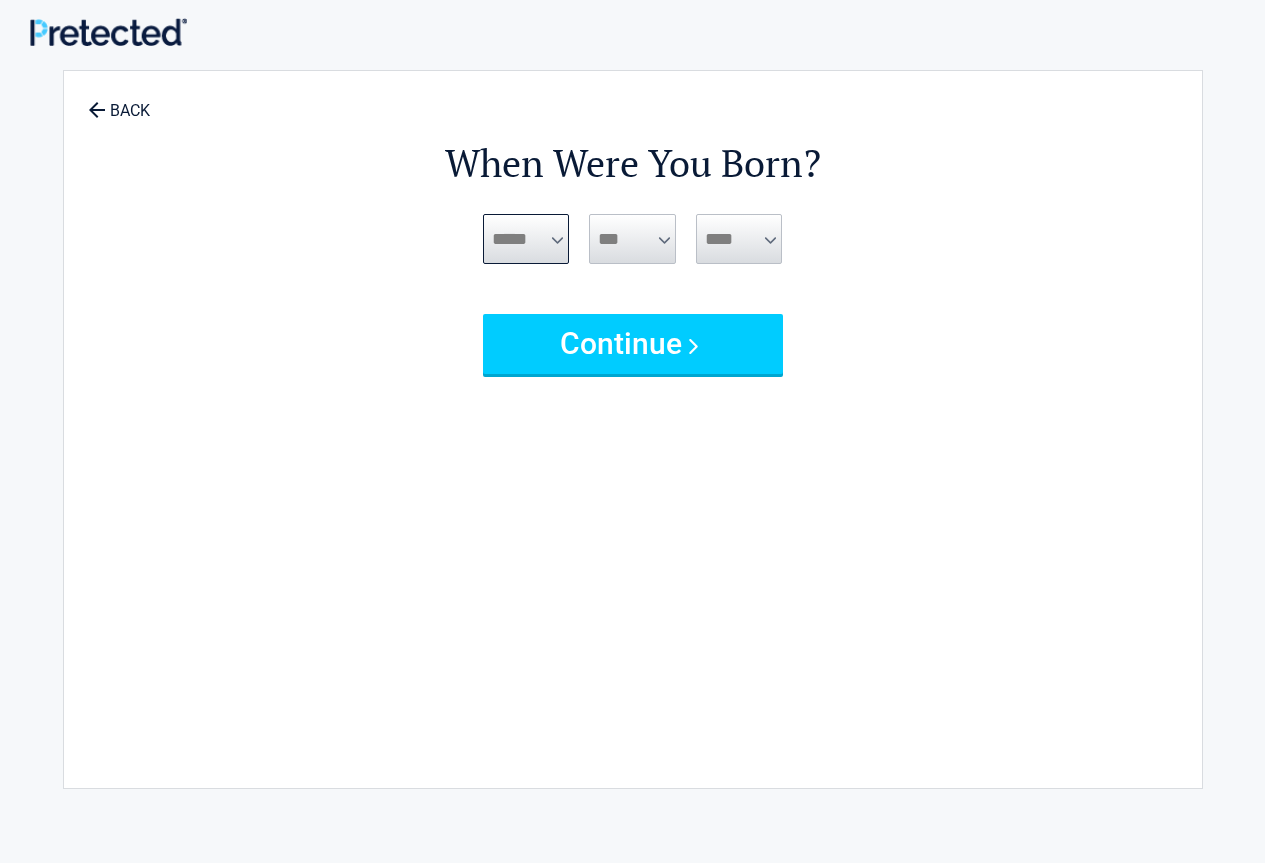 click on "*****
***
***
***
***
***
***
***
***
***
***
***
***" at bounding box center (526, 239) 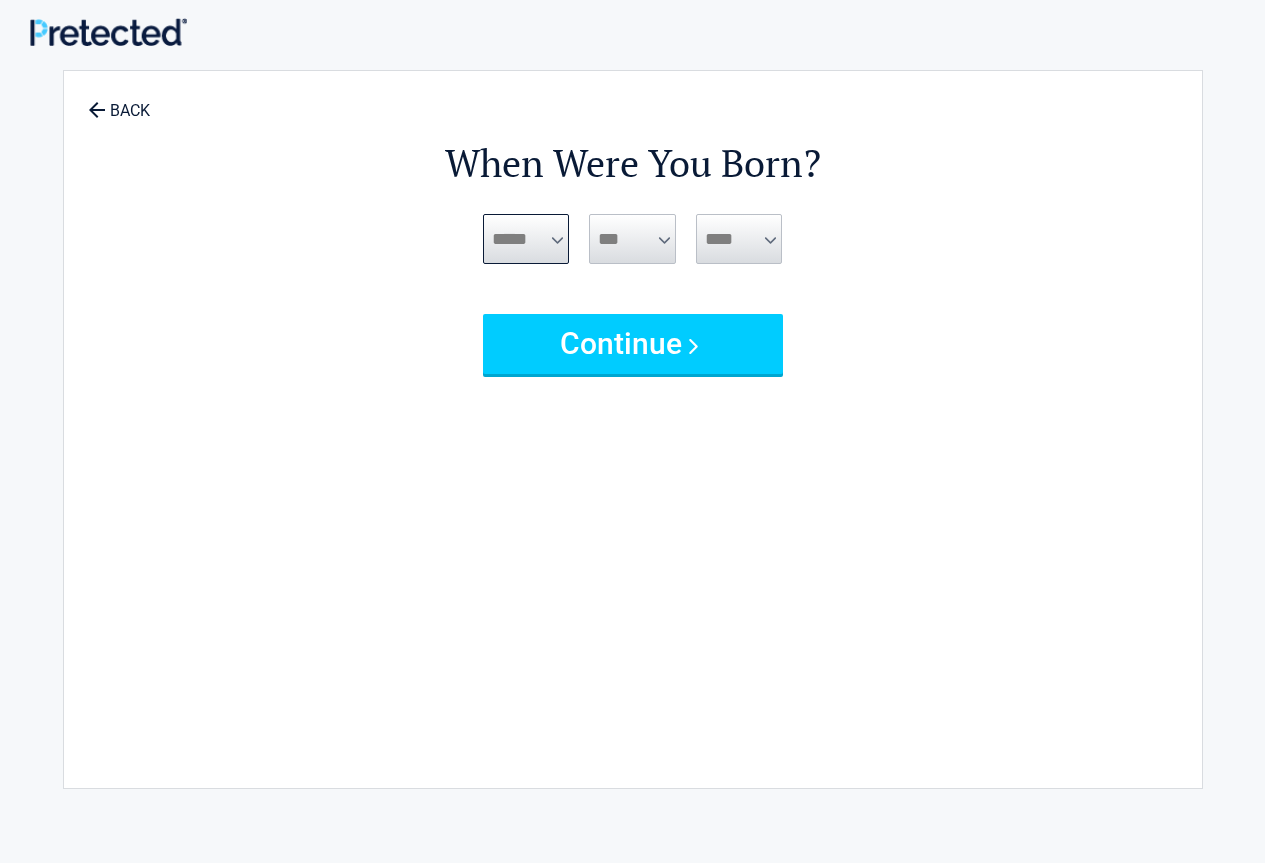 select on "*" 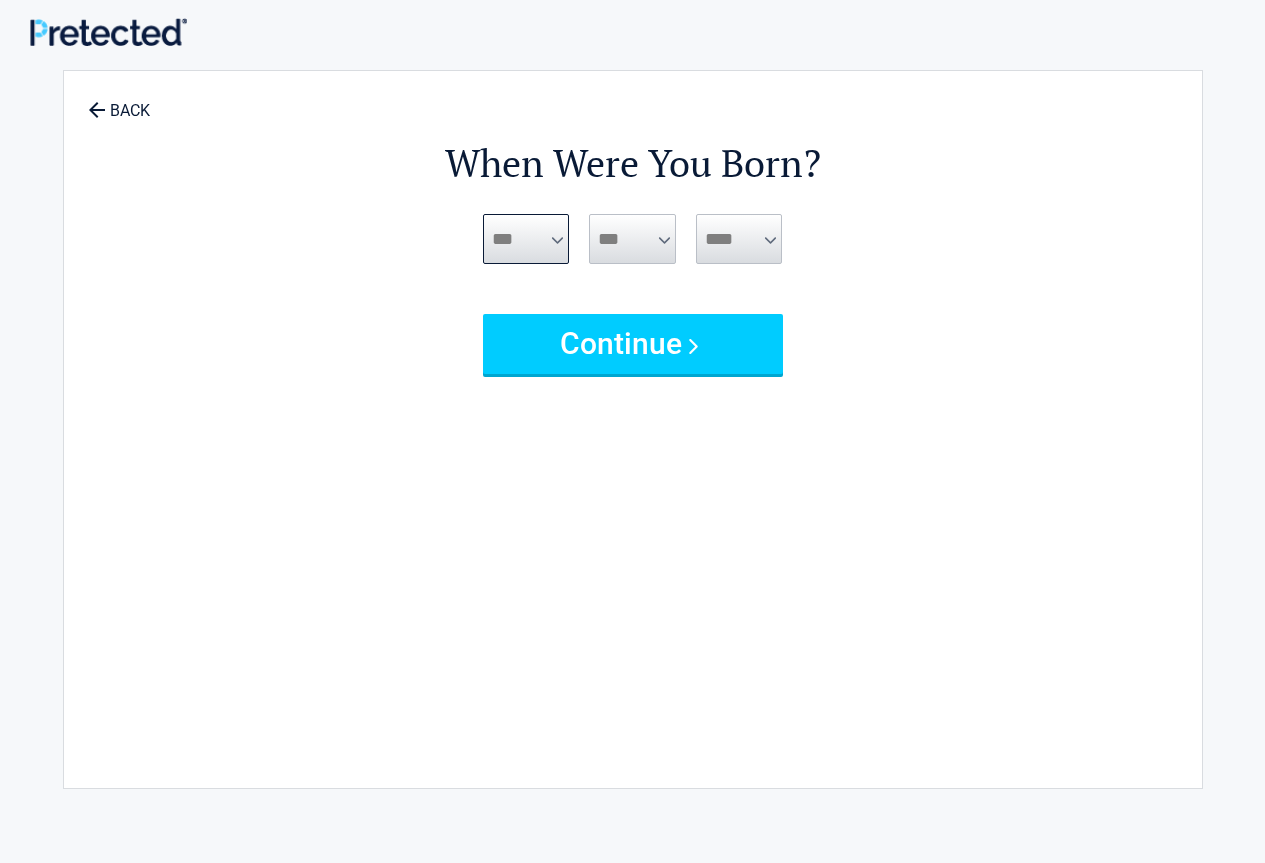 click on "*****
***
***
***
***
***
***
***
***
***
***
***
***" at bounding box center [526, 239] 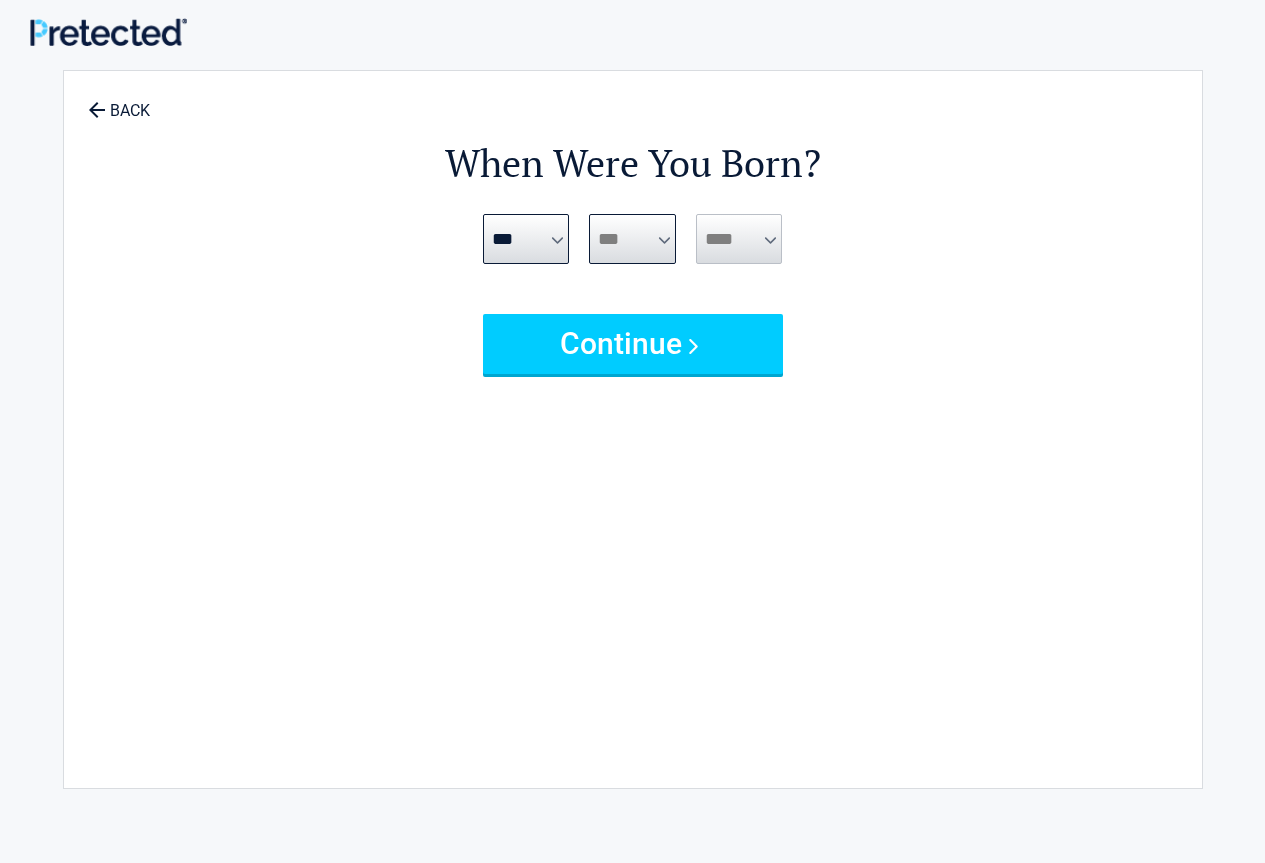 click on "*** * * * * * * * * * ** ** ** ** ** ** ** ** ** ** ** ** ** ** ** ** ** ** ** ** ** **" at bounding box center [632, 239] 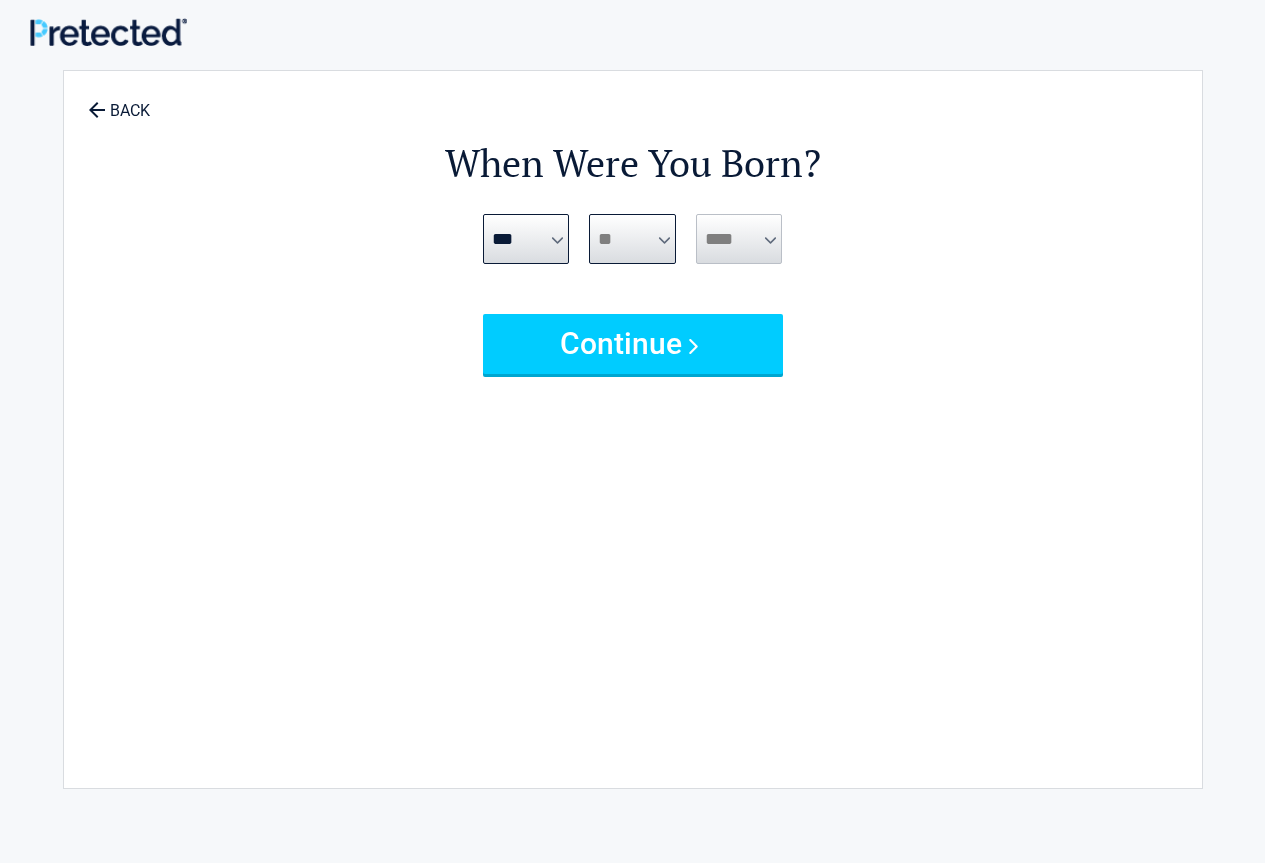 click on "*** * * * * * * * * * ** ** ** ** ** ** ** ** ** ** ** ** ** ** ** ** ** ** ** ** ** **" at bounding box center (632, 239) 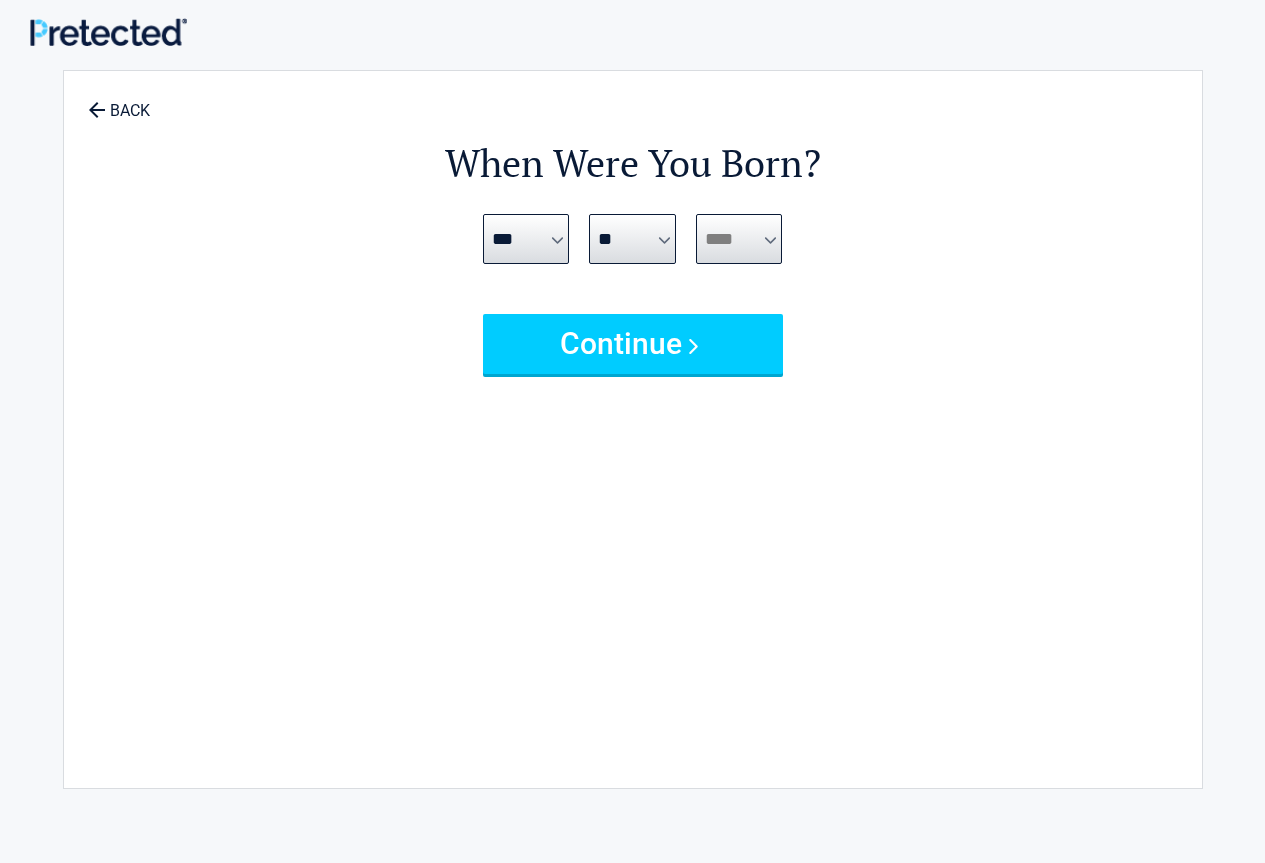click on "****
****
****
****
****
****
****
****
****
****
****
****
****
****
****
****
****
****
****
****
****
****
****
****
****
****
****
****
****
****
****
****
****
****
****
****
****
****
****
****
****
****
****
****
****
****
****
****
****
****
****
****
****
****
****
****
****
****
****
****
****
****
****
****" at bounding box center (739, 239) 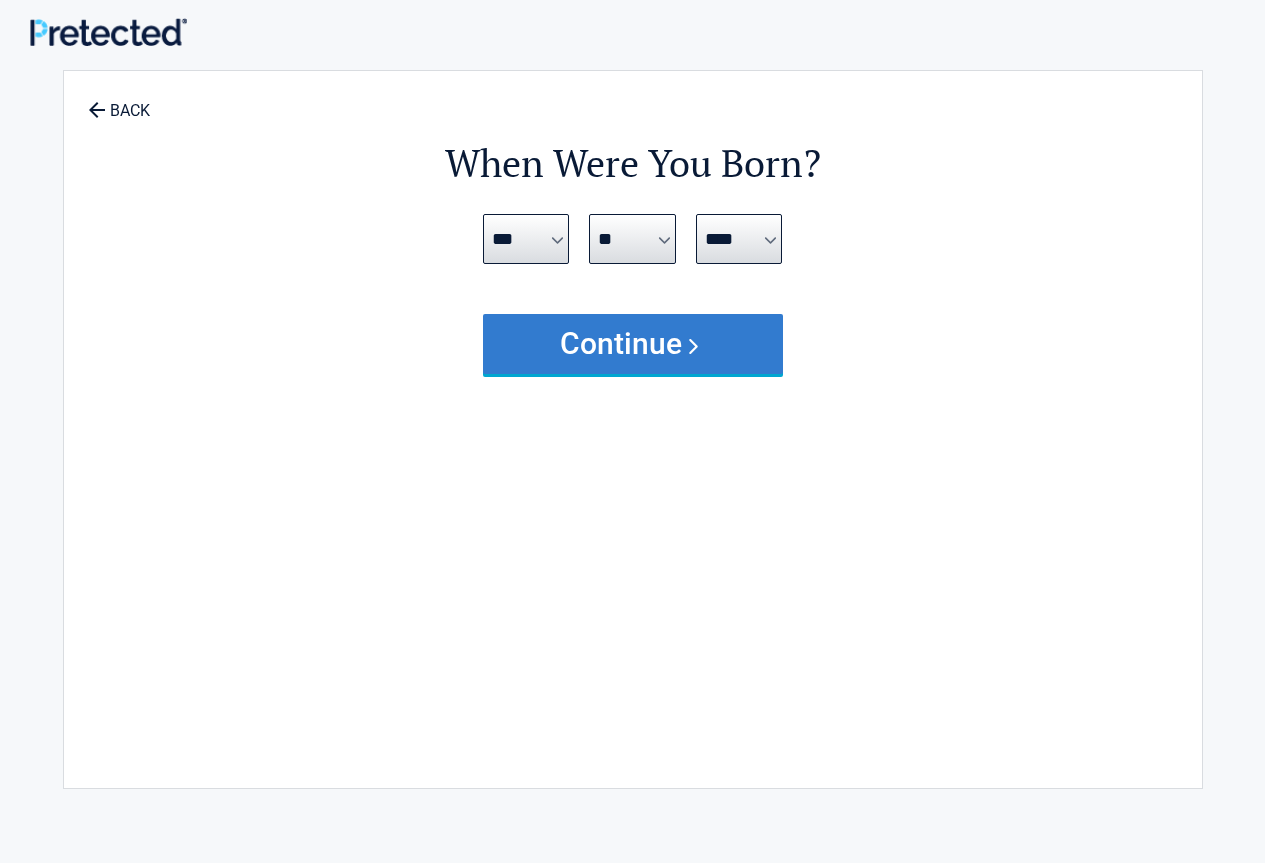 click on "Continue" at bounding box center [633, 344] 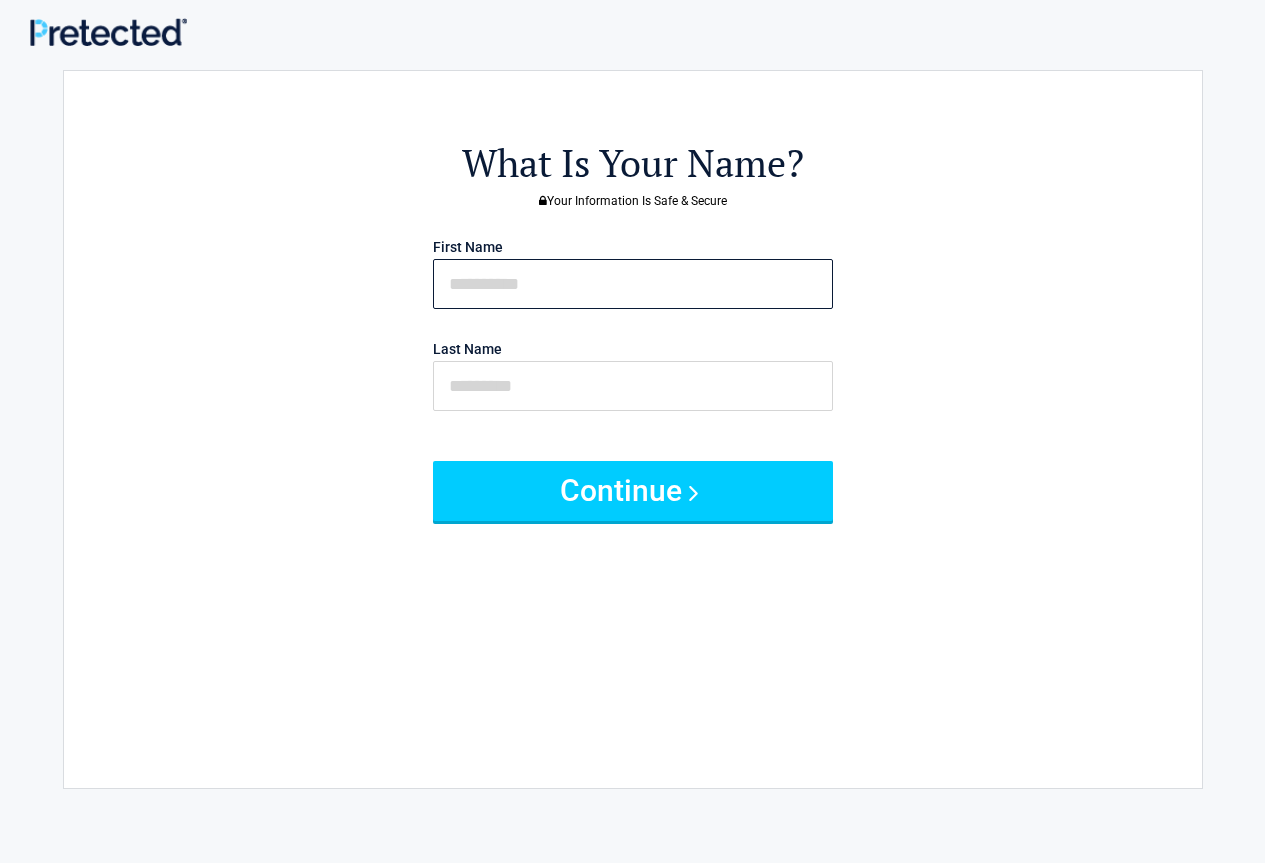 click at bounding box center [633, 284] 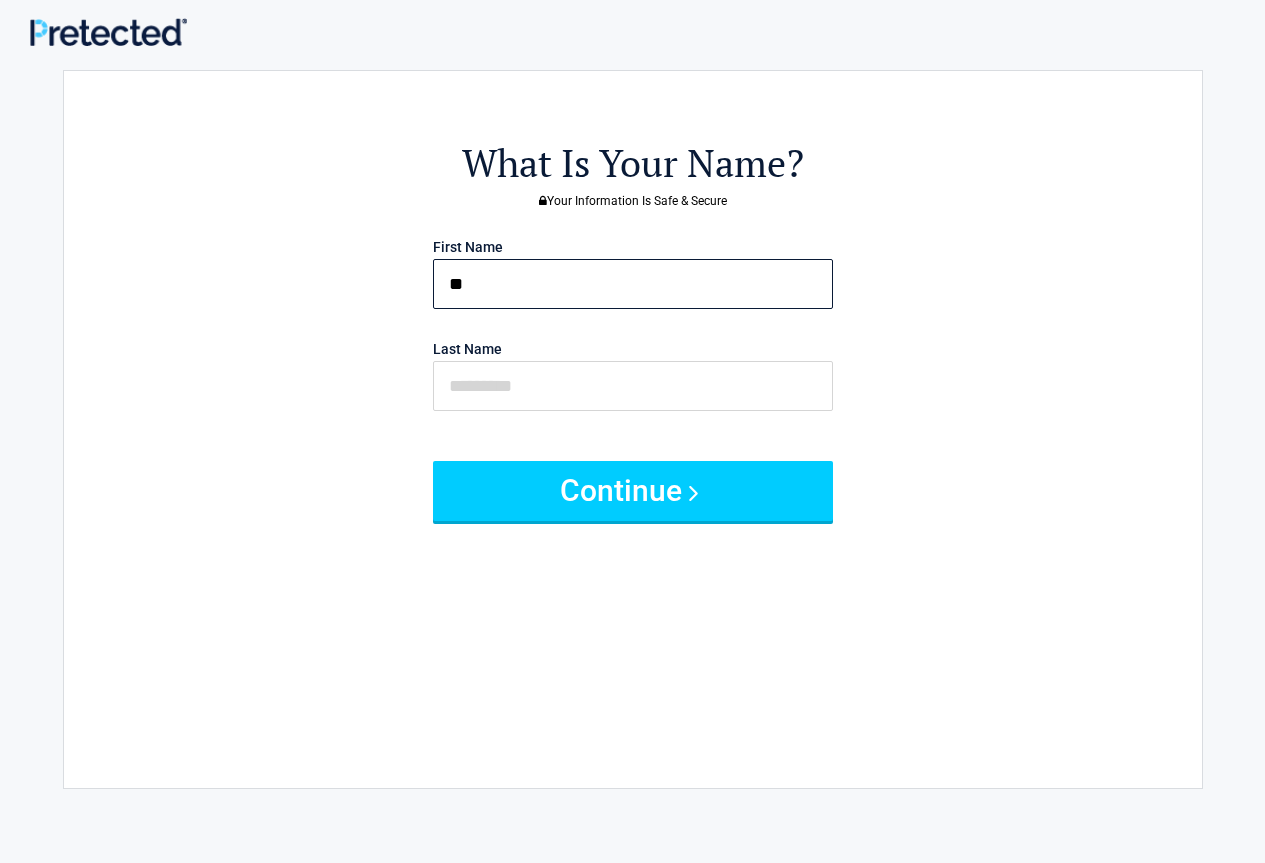 type on "*" 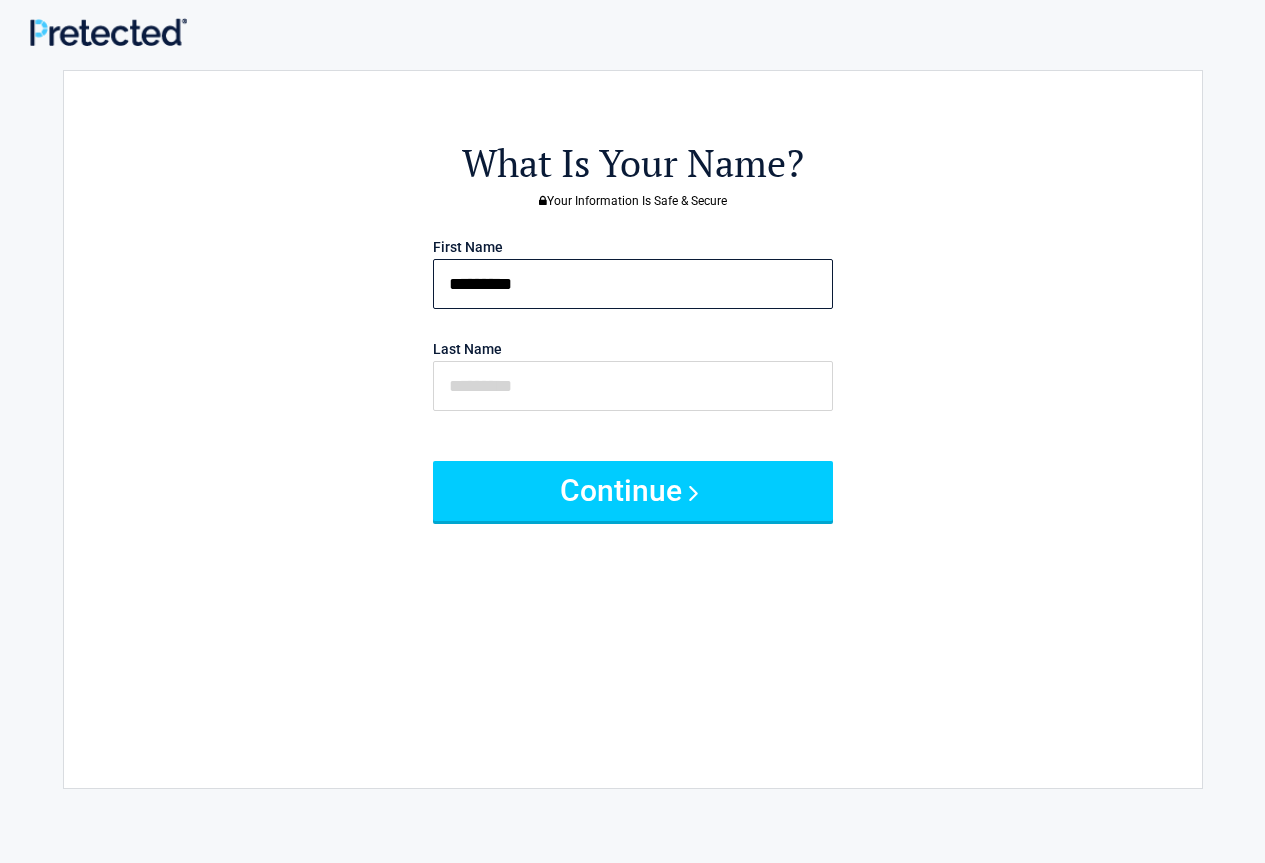 type on "*********" 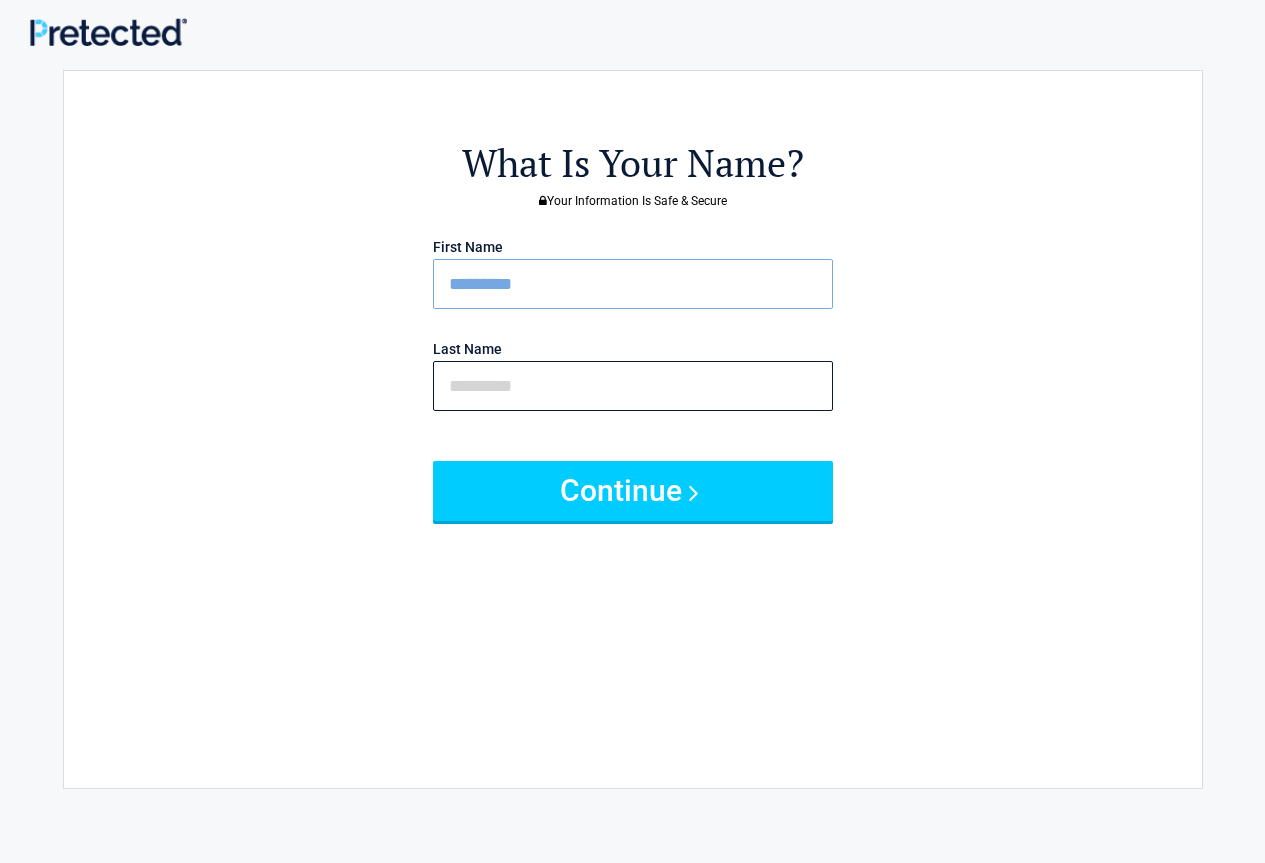 click at bounding box center (633, 386) 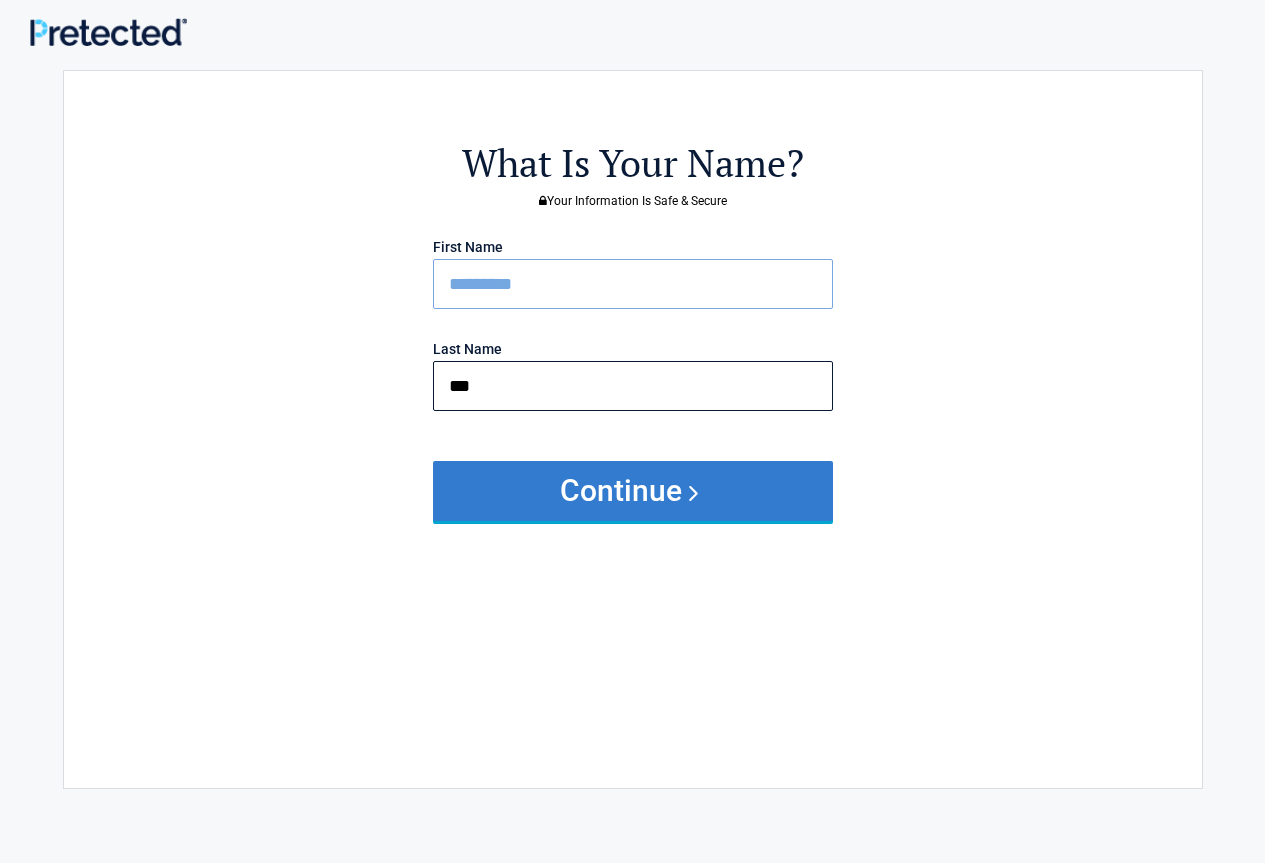 type on "***" 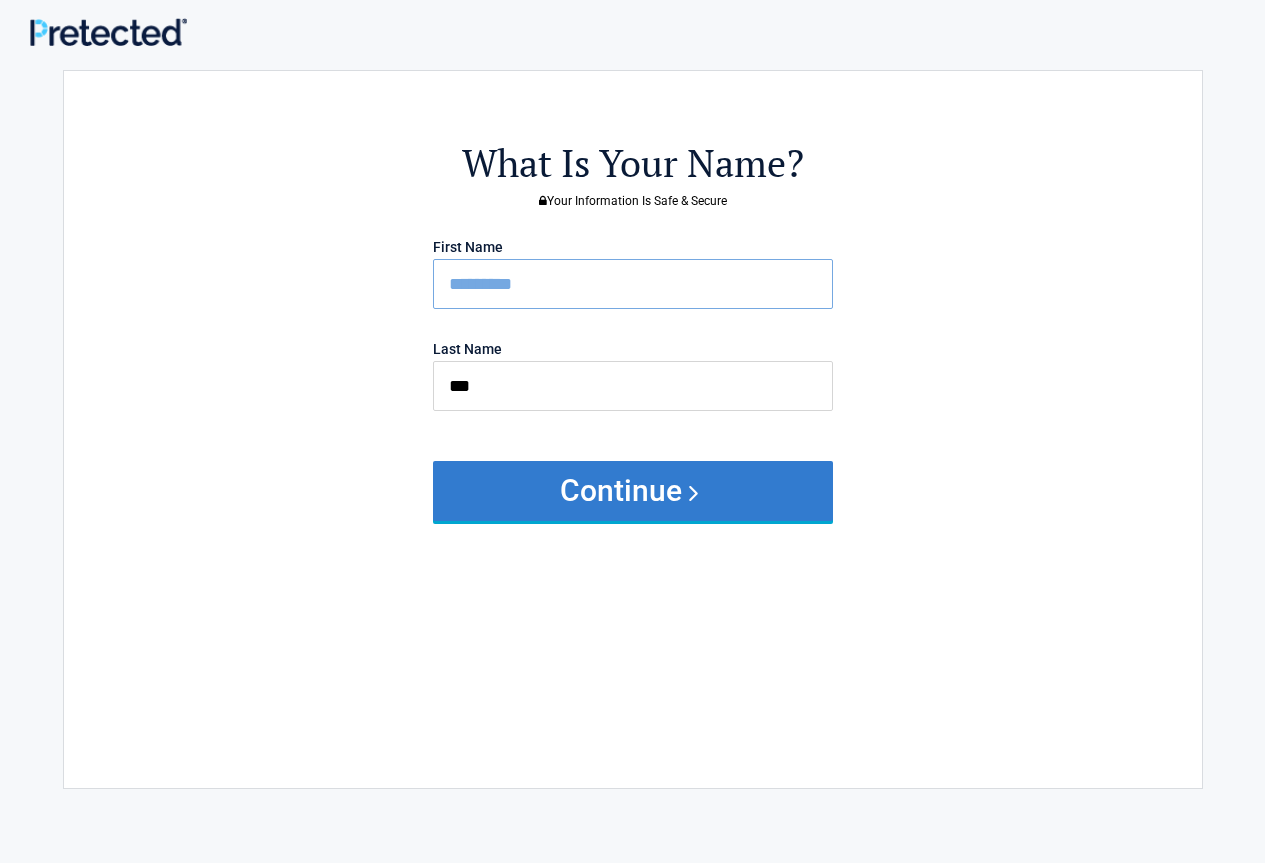click on "Continue" at bounding box center [633, 491] 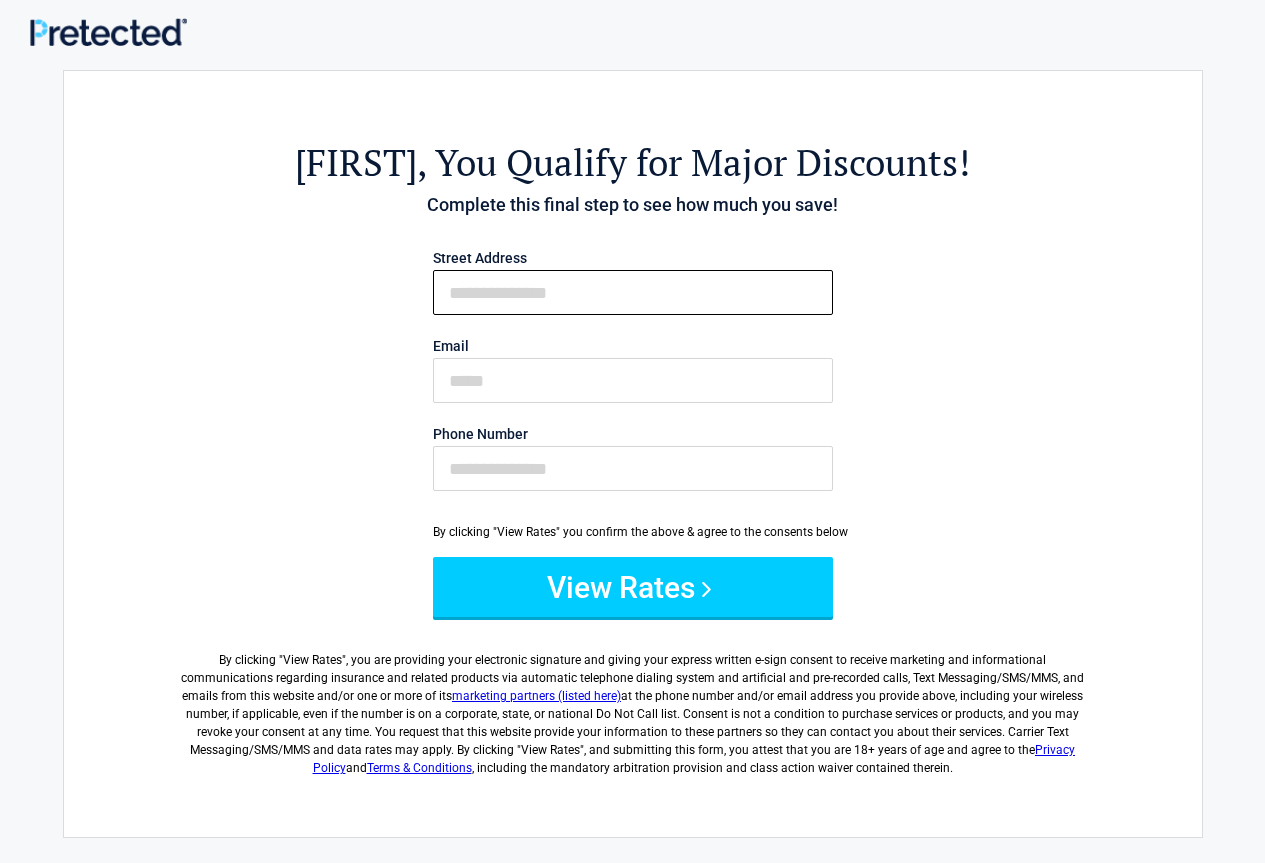 click on "First Name" at bounding box center [633, 292] 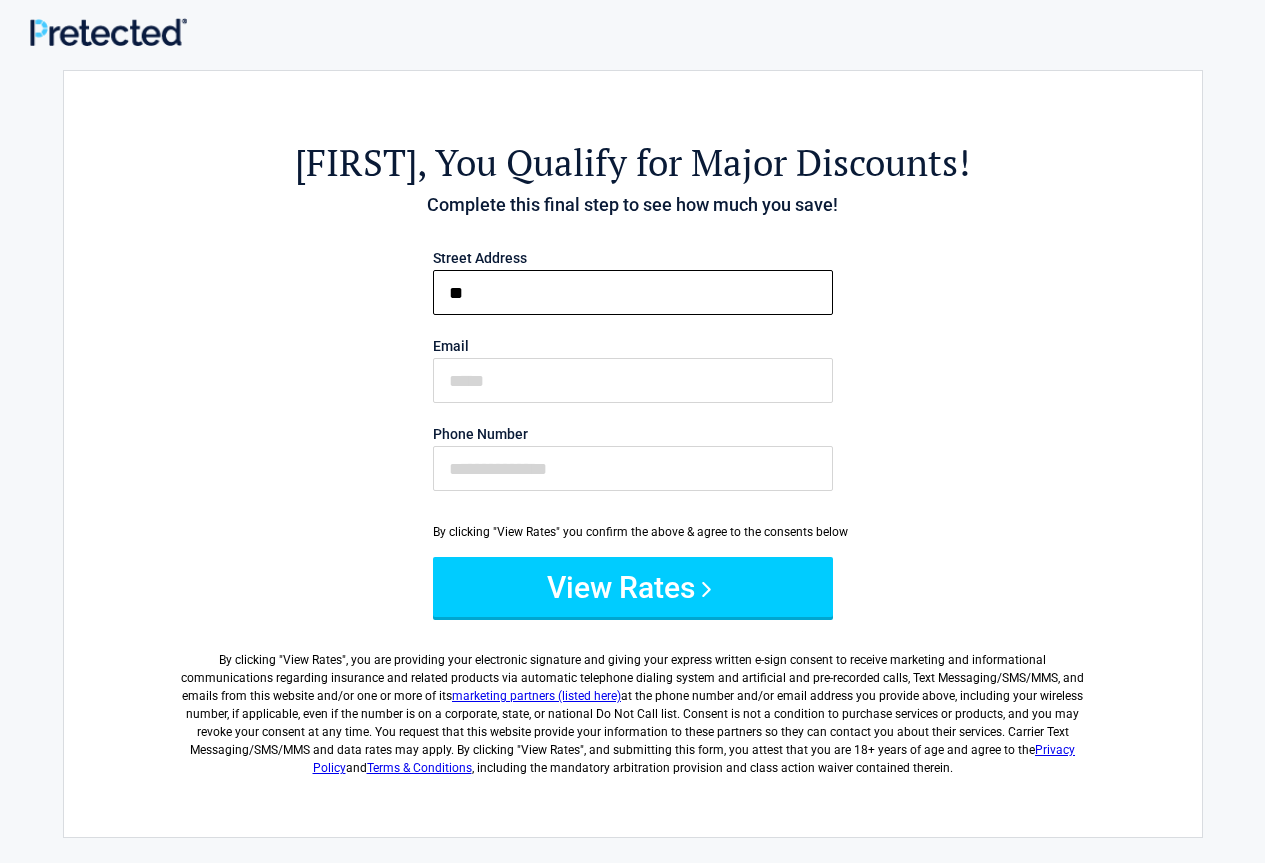 type on "*" 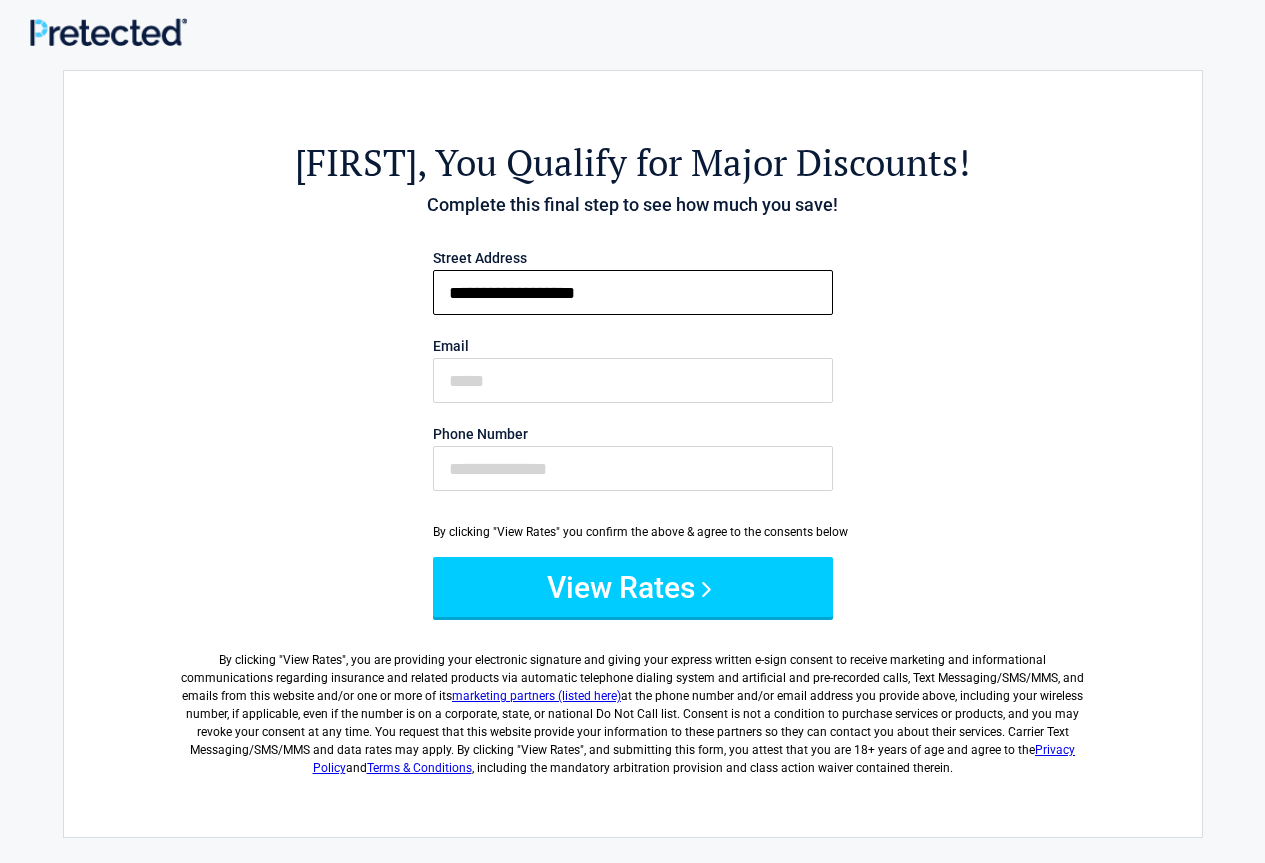 type on "**********" 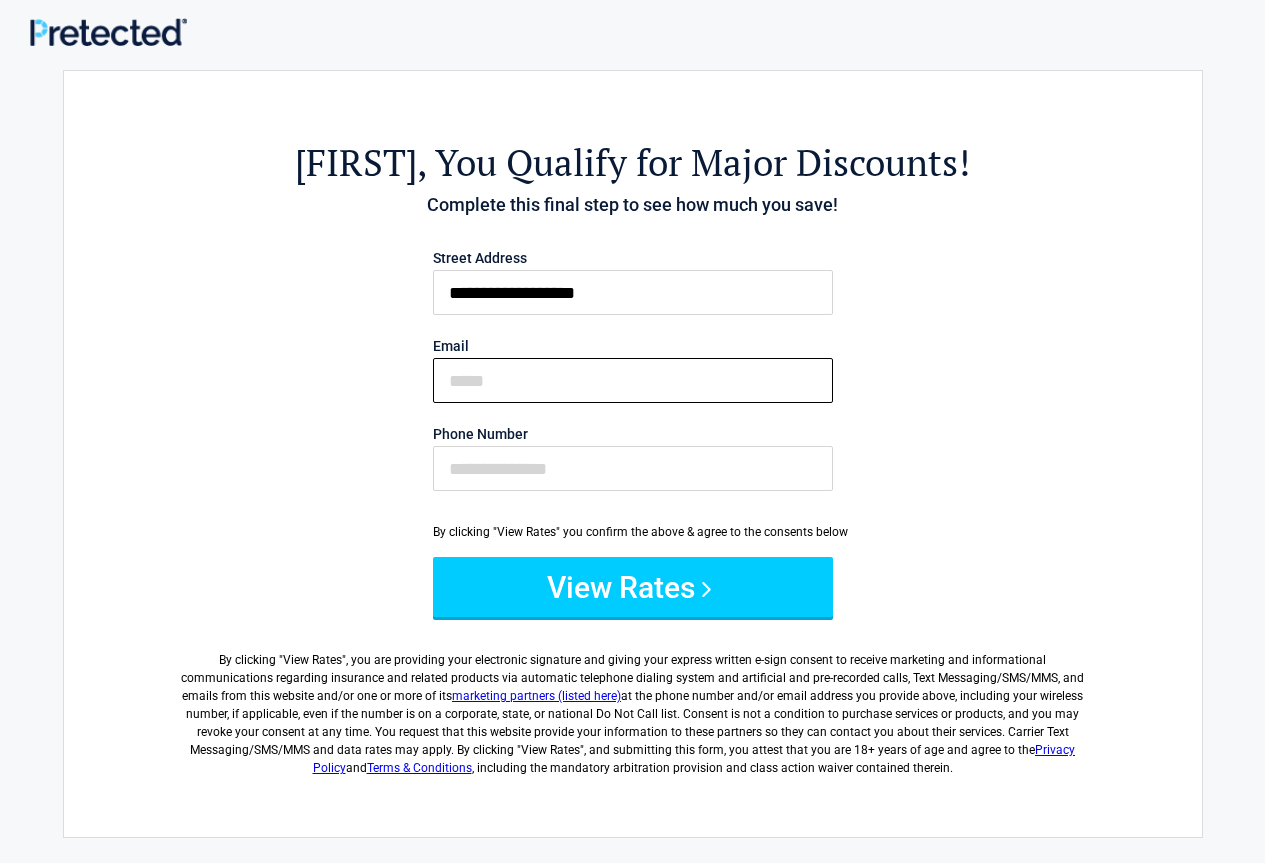 click on "Email" at bounding box center [633, 380] 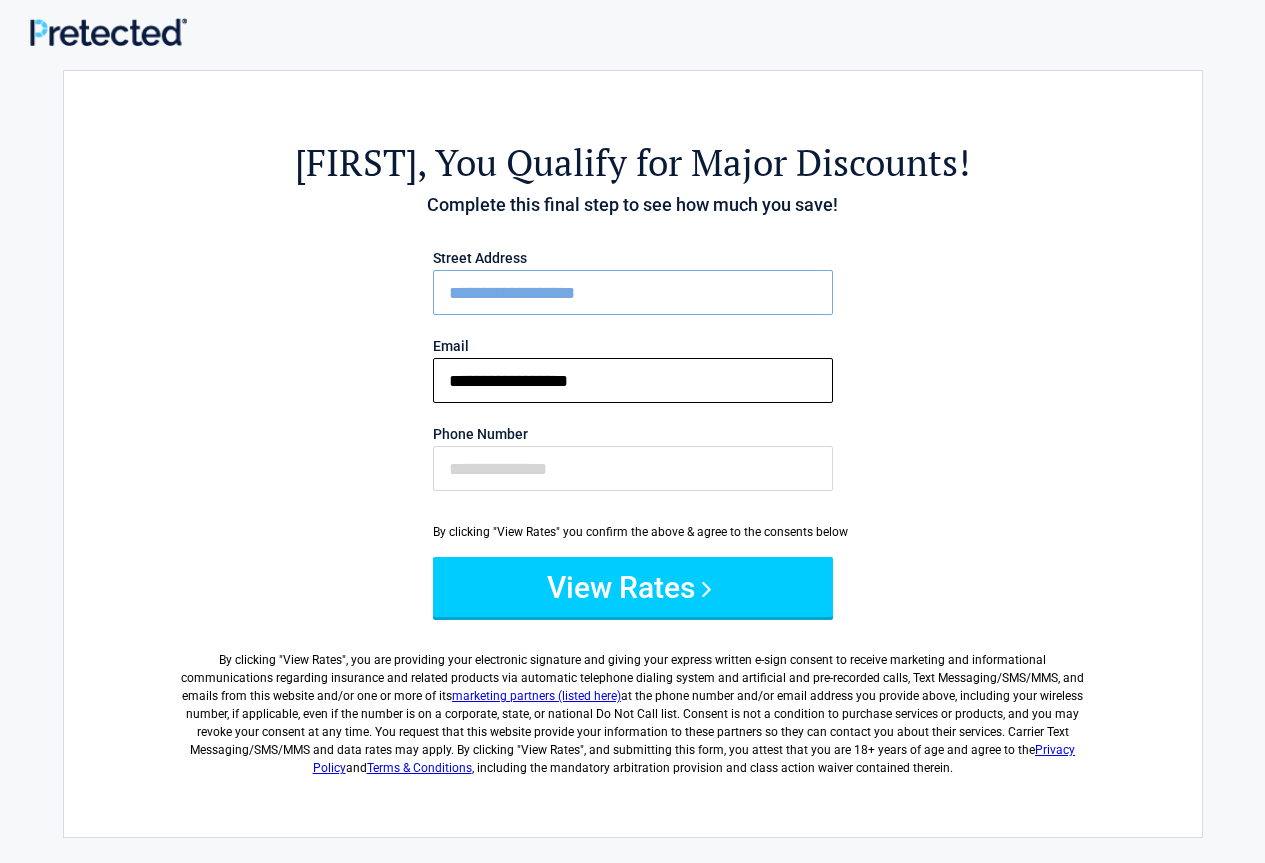 type on "**********" 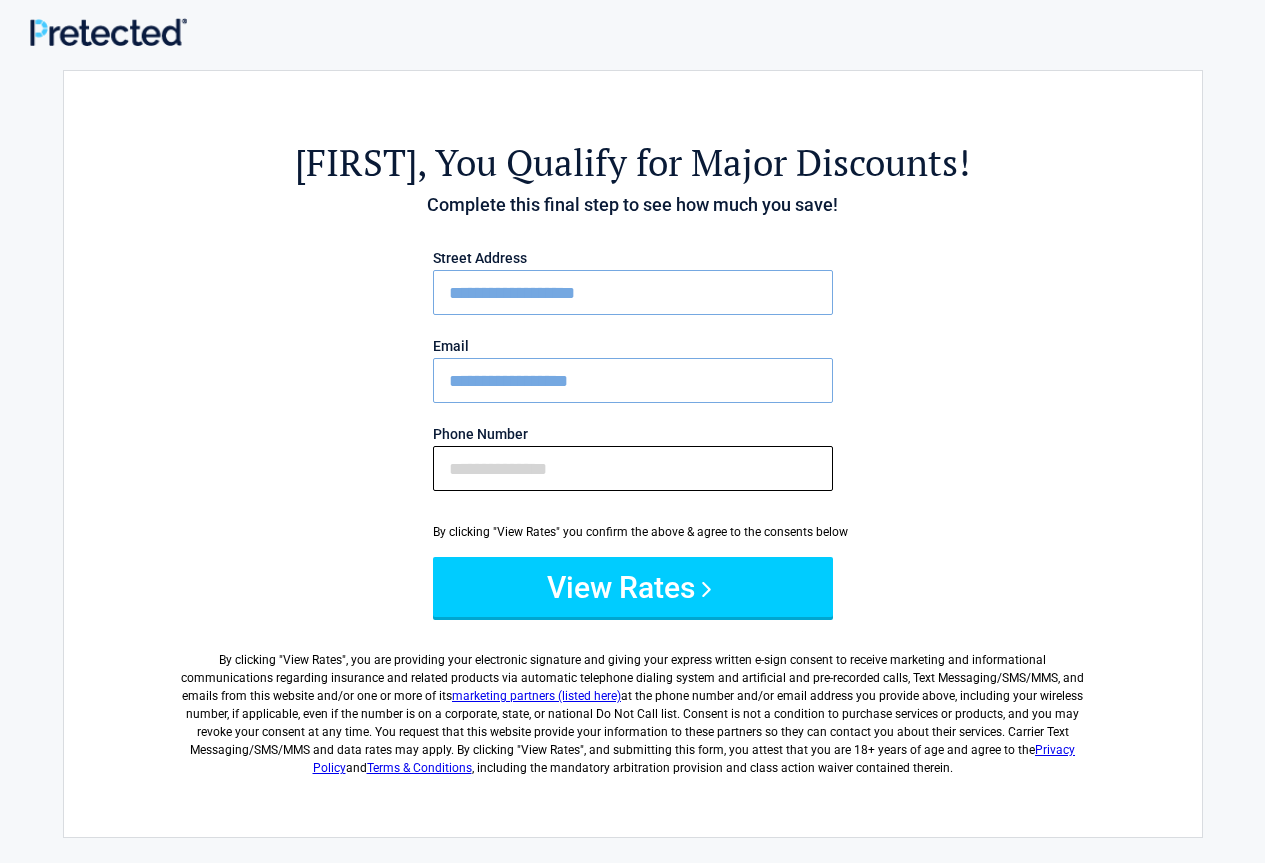 click on "Phone Number" at bounding box center [633, 468] 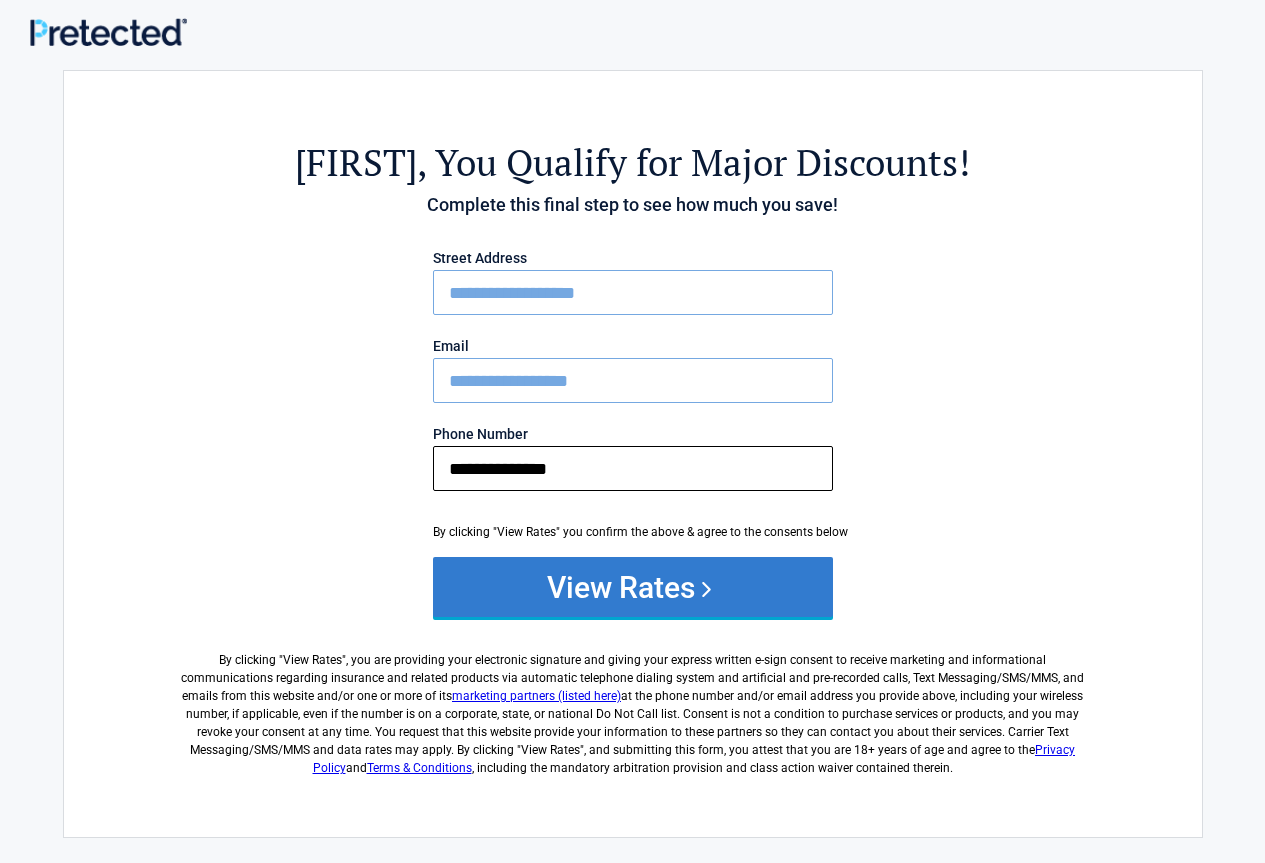 type on "**********" 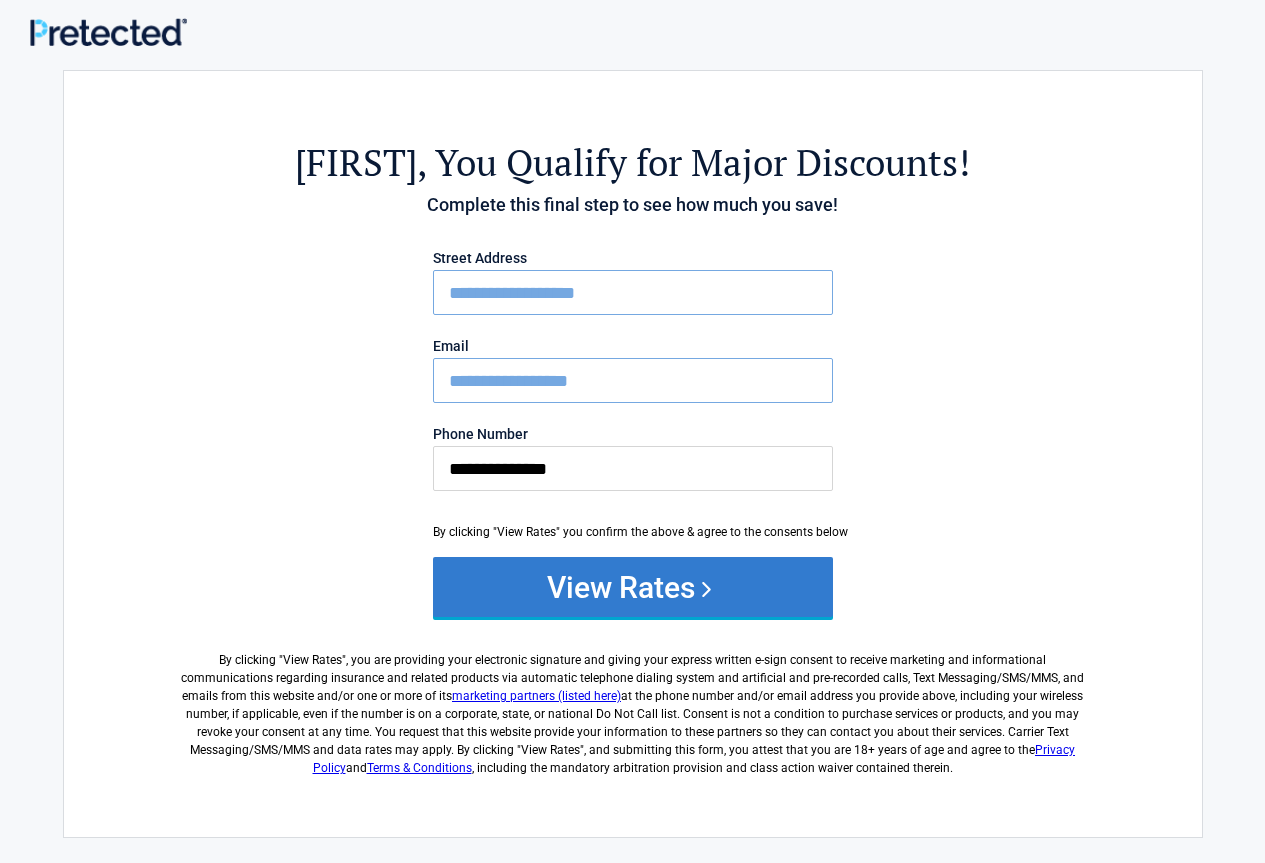 click on "View Rates" at bounding box center (633, 587) 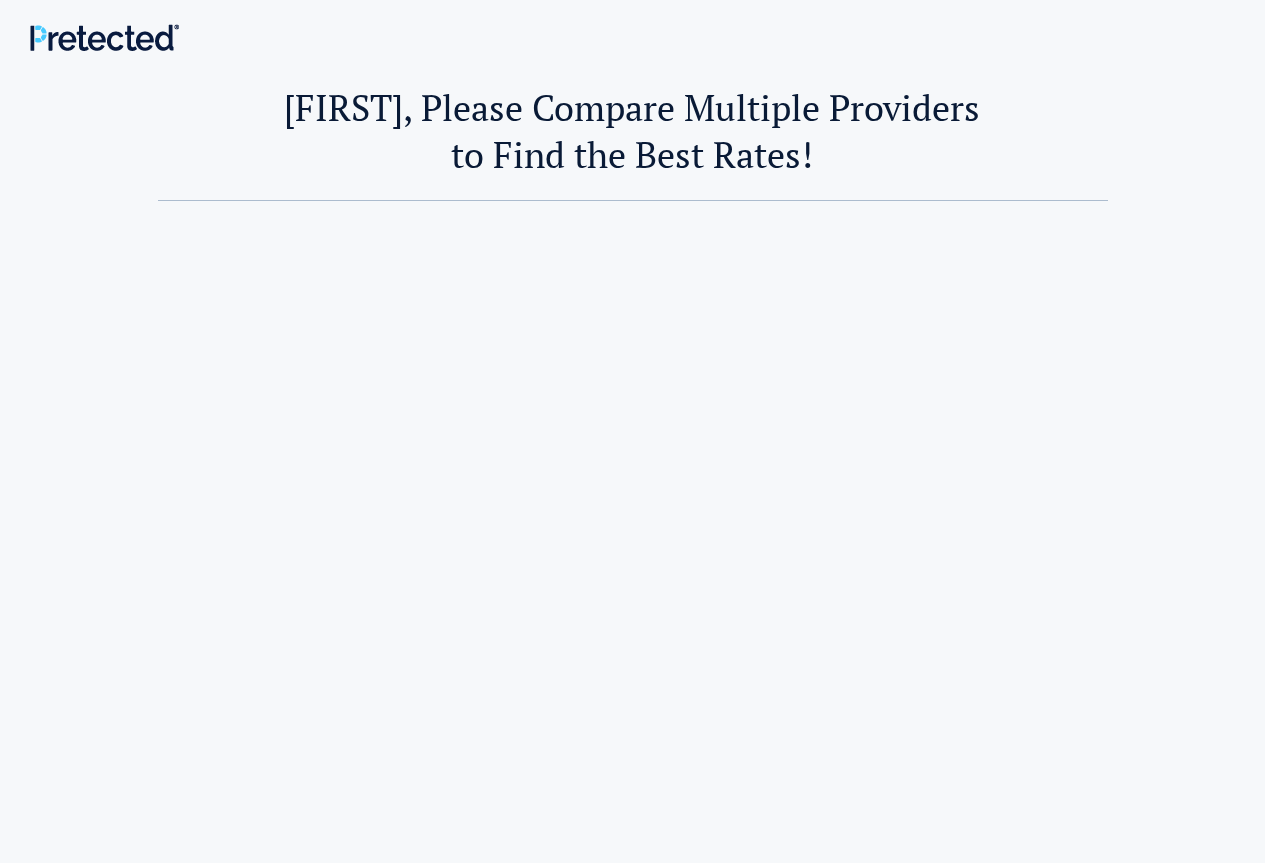 scroll, scrollTop: 0, scrollLeft: 0, axis: both 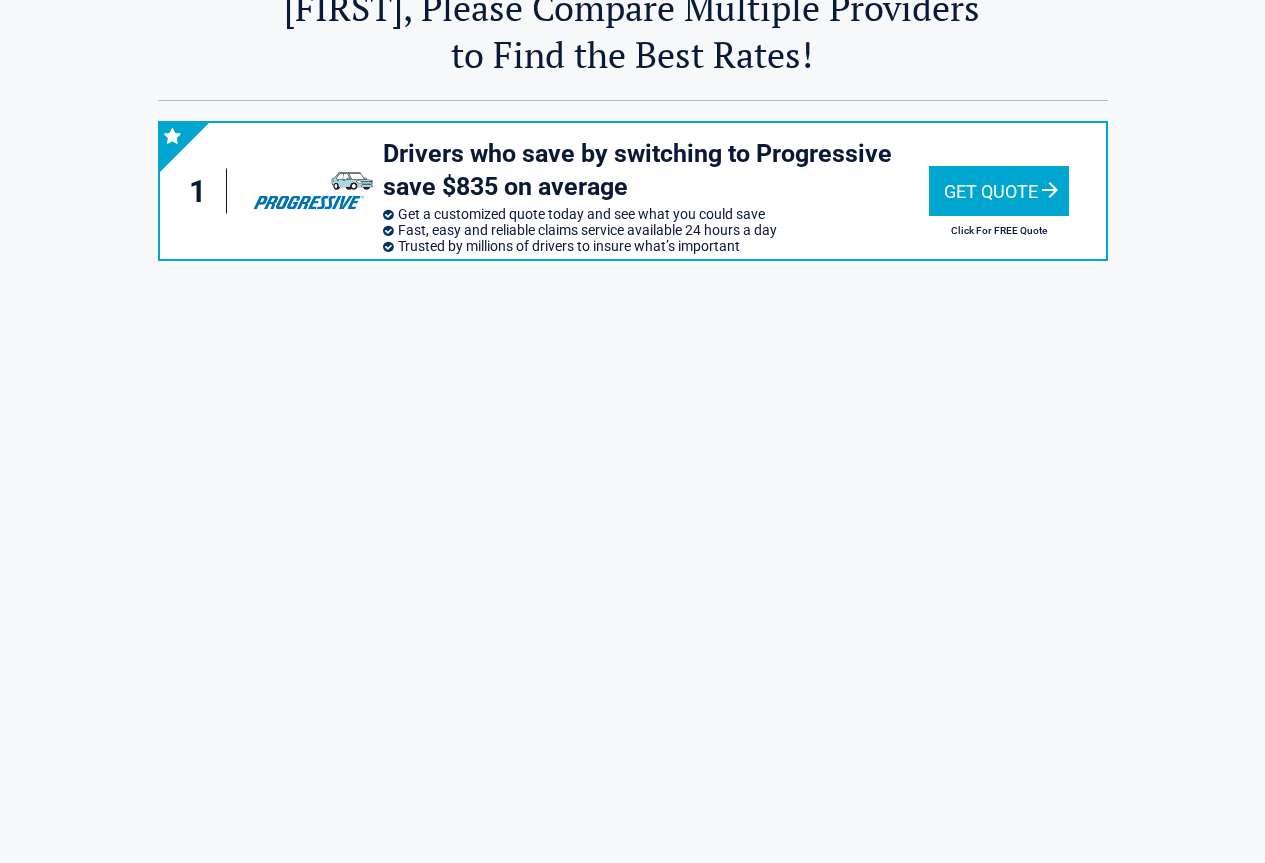 click on "Get Quote" at bounding box center (999, 191) 